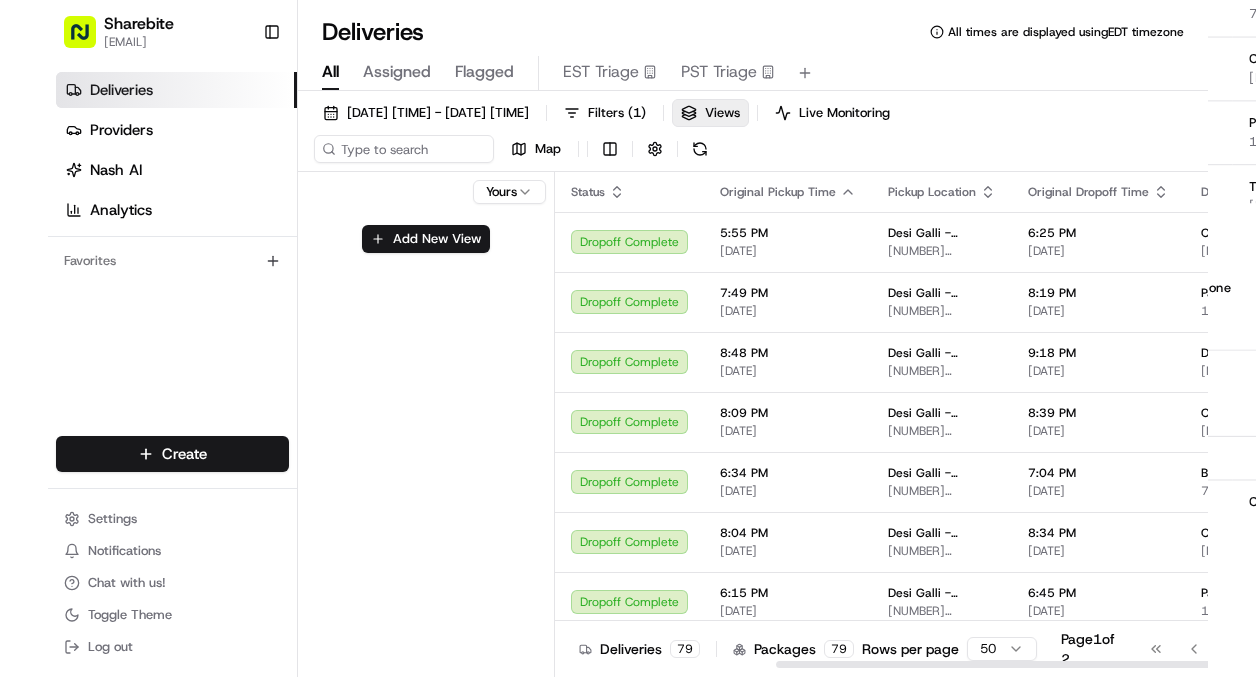 scroll, scrollTop: 0, scrollLeft: 0, axis: both 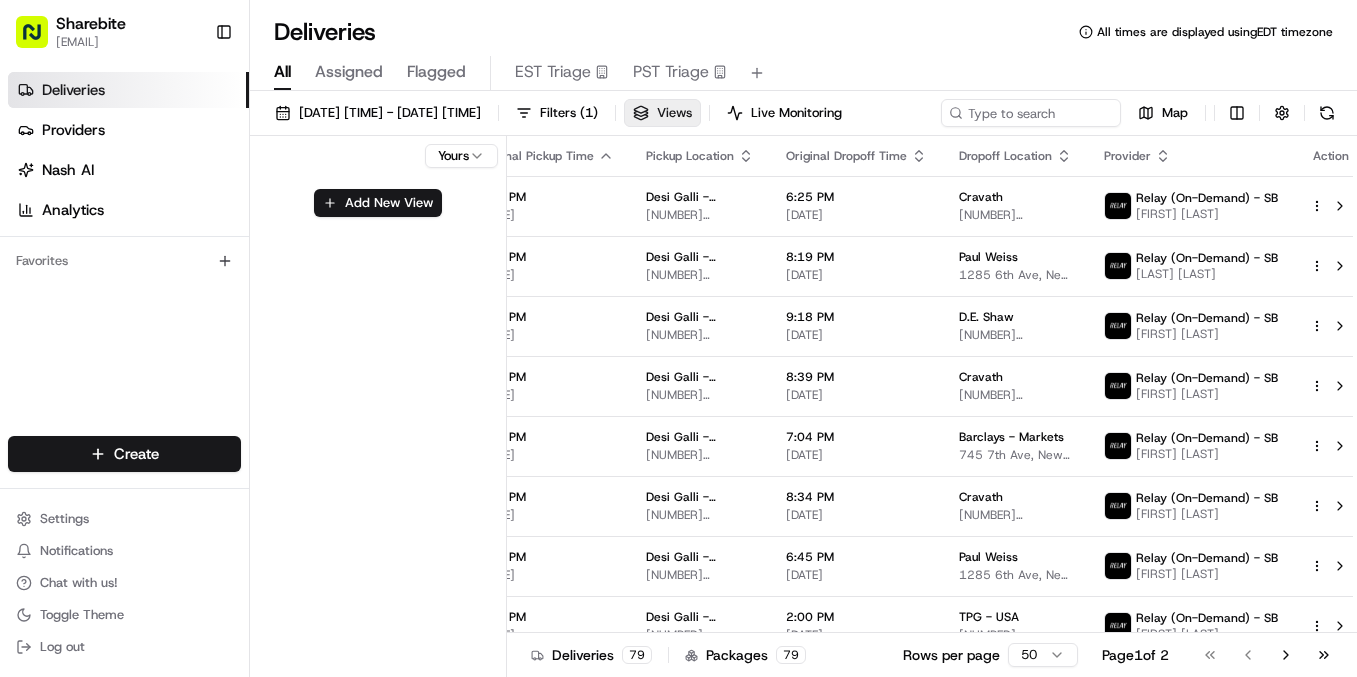 click on "Views" at bounding box center [674, 113] 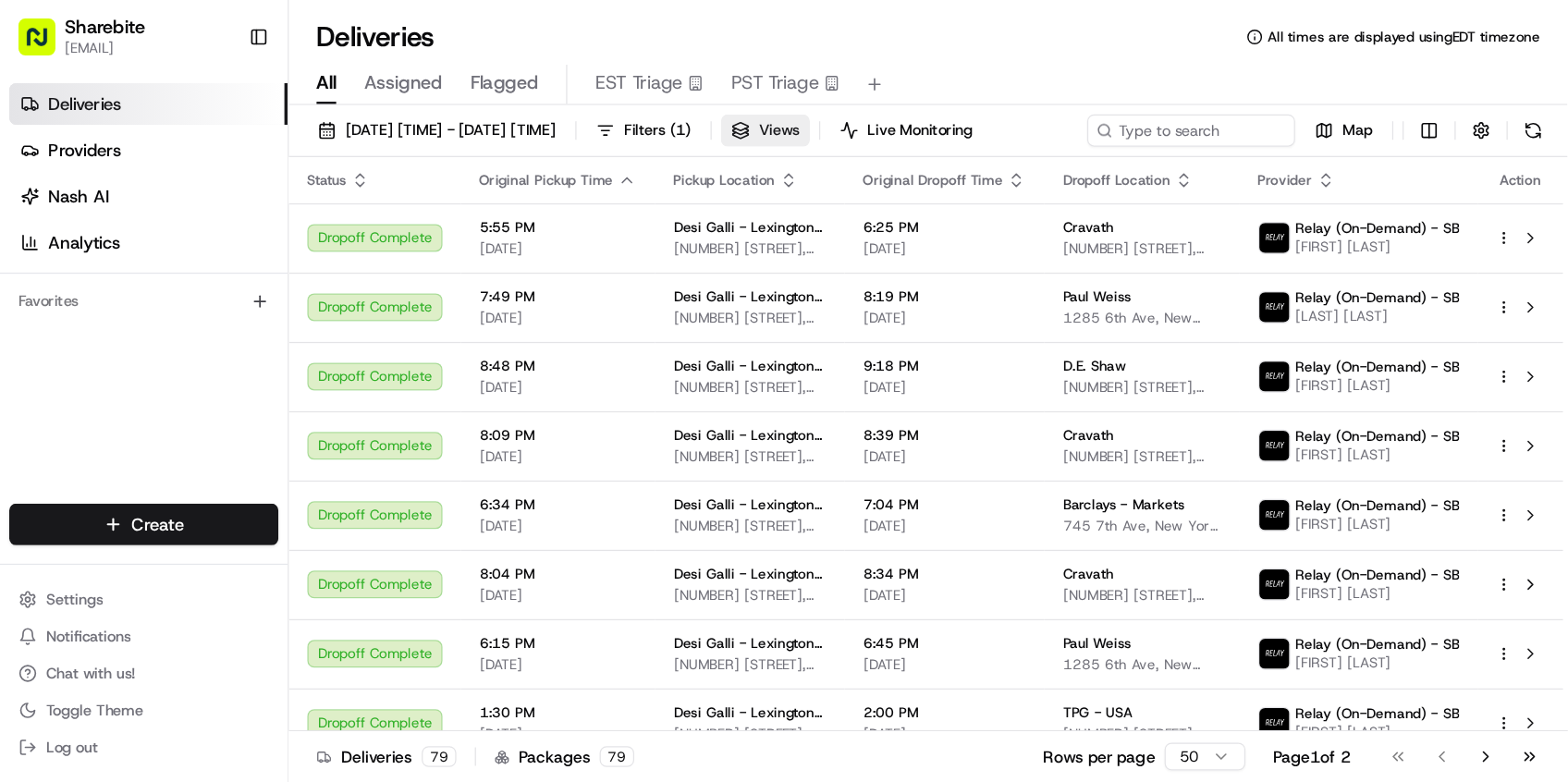 scroll, scrollTop: 0, scrollLeft: 0, axis: both 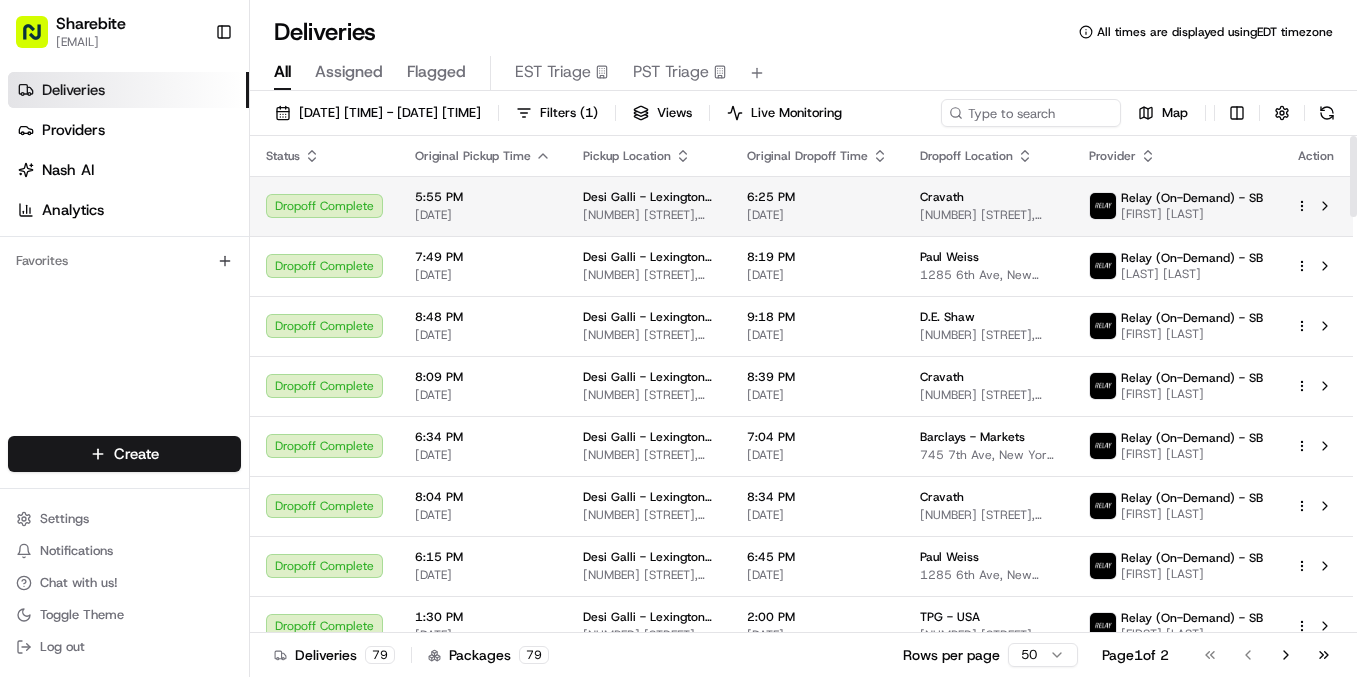 click at bounding box center [1316, 206] 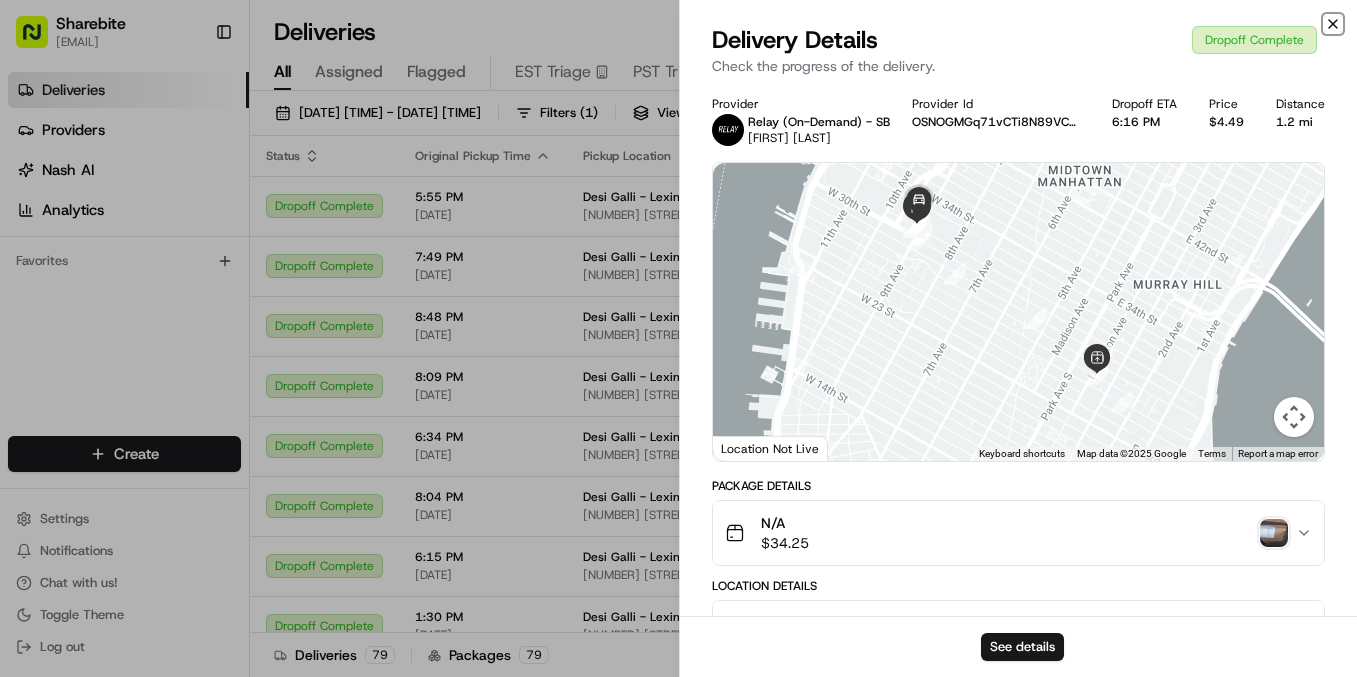click 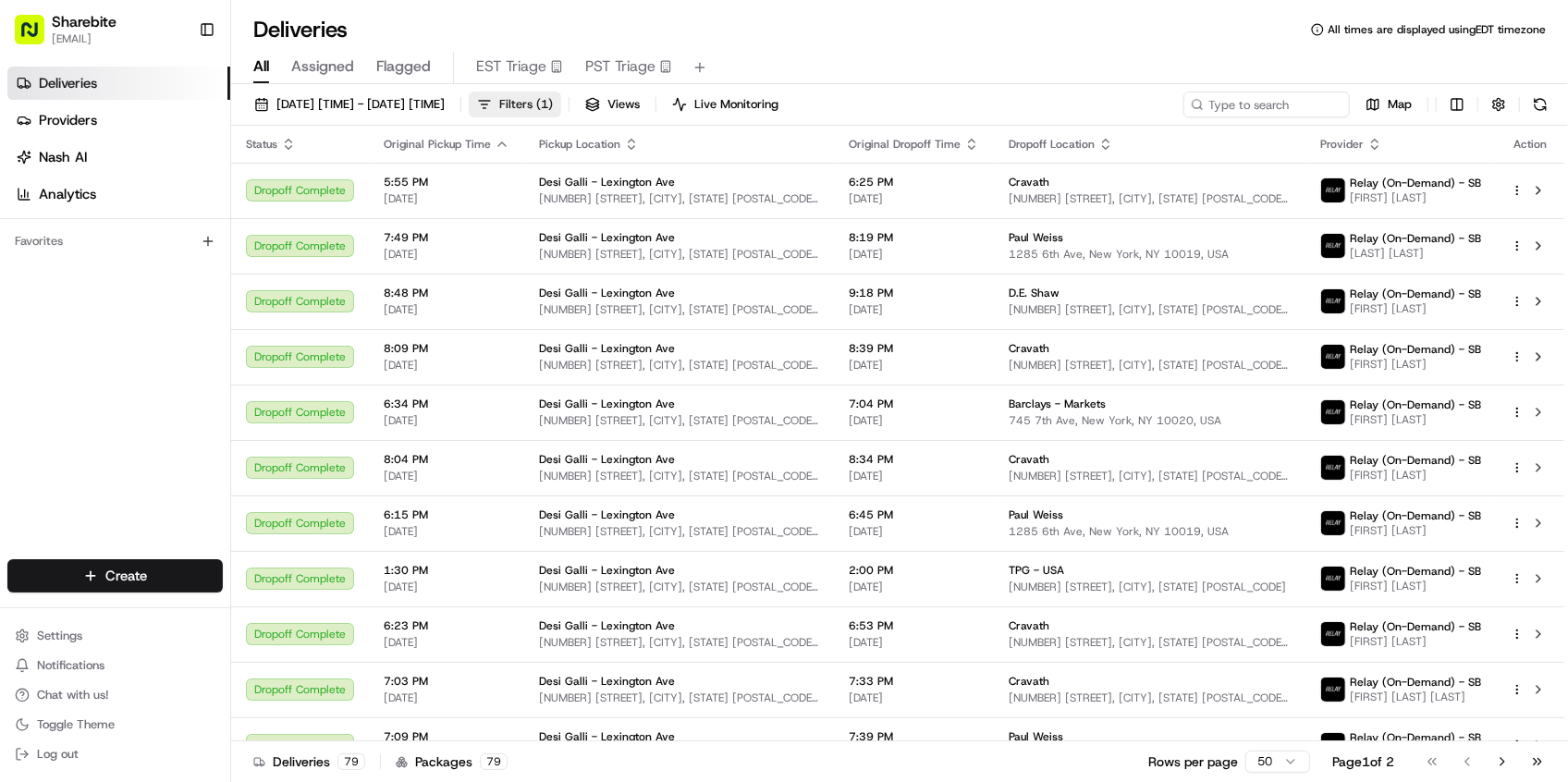 click on "Filters ( 1 )" at bounding box center (526, 104) 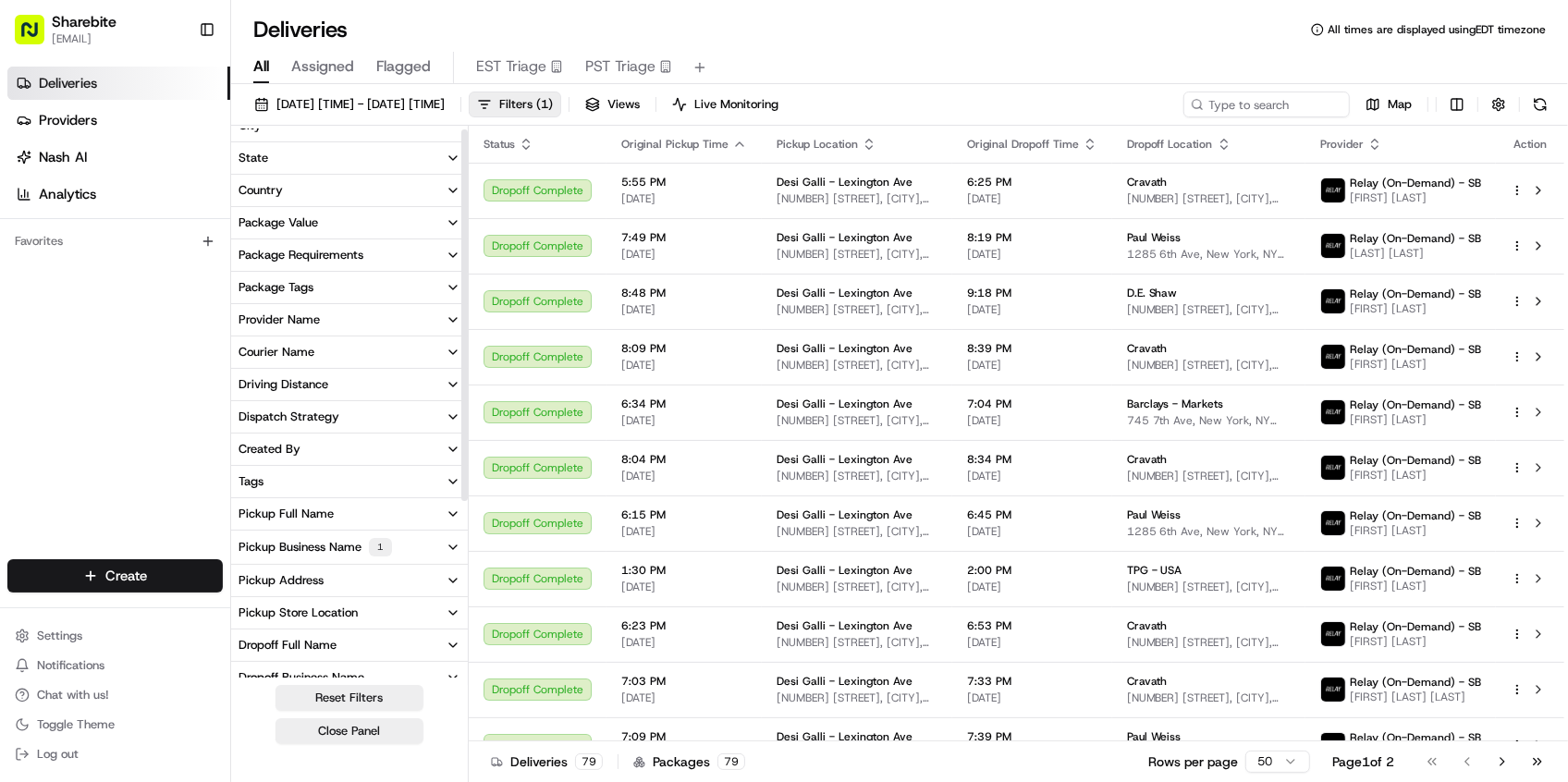 scroll, scrollTop: 0, scrollLeft: 0, axis: both 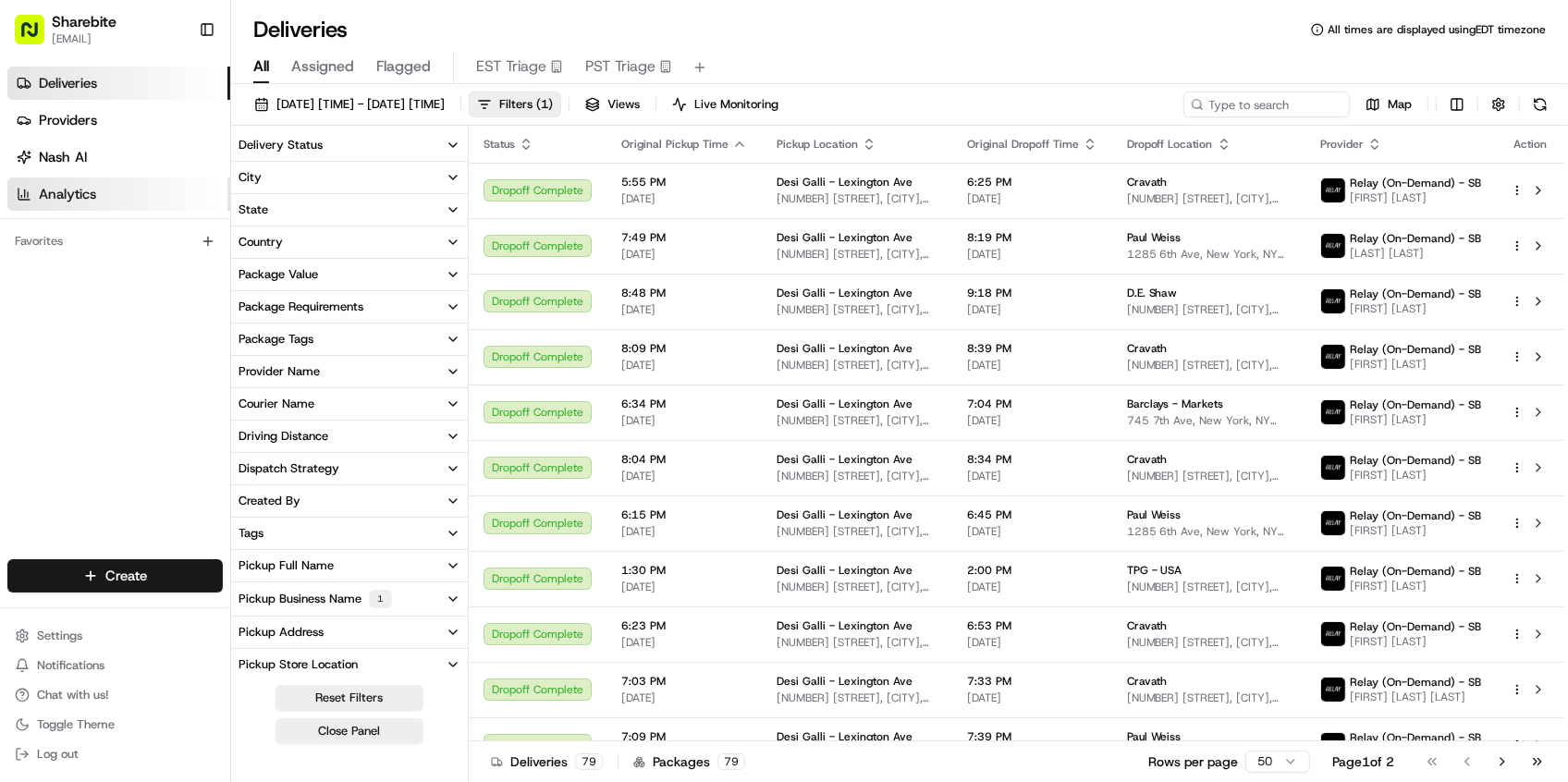 click on "Analytics" at bounding box center [118, 194] 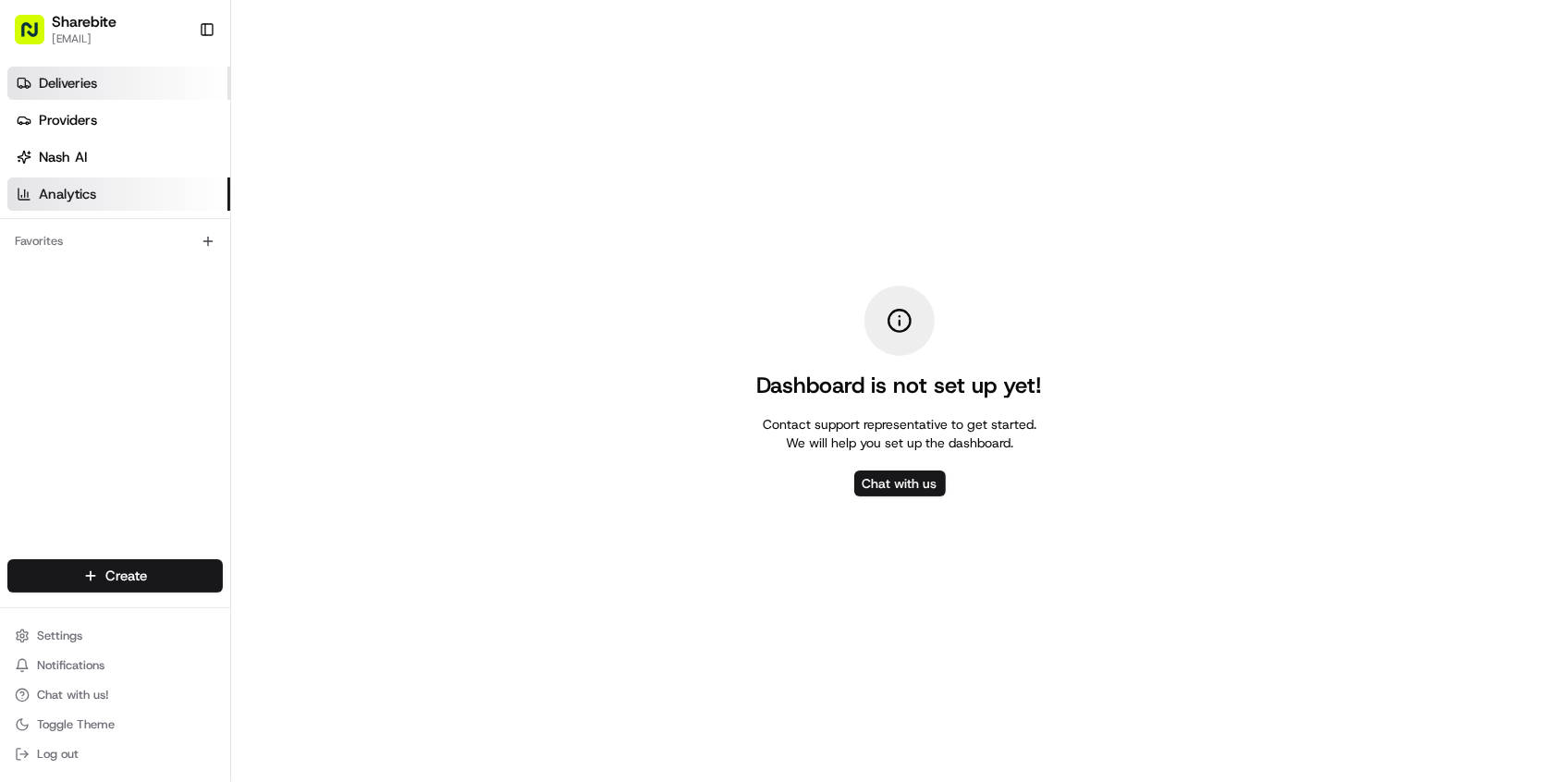 click on "Deliveries" at bounding box center (67, 83) 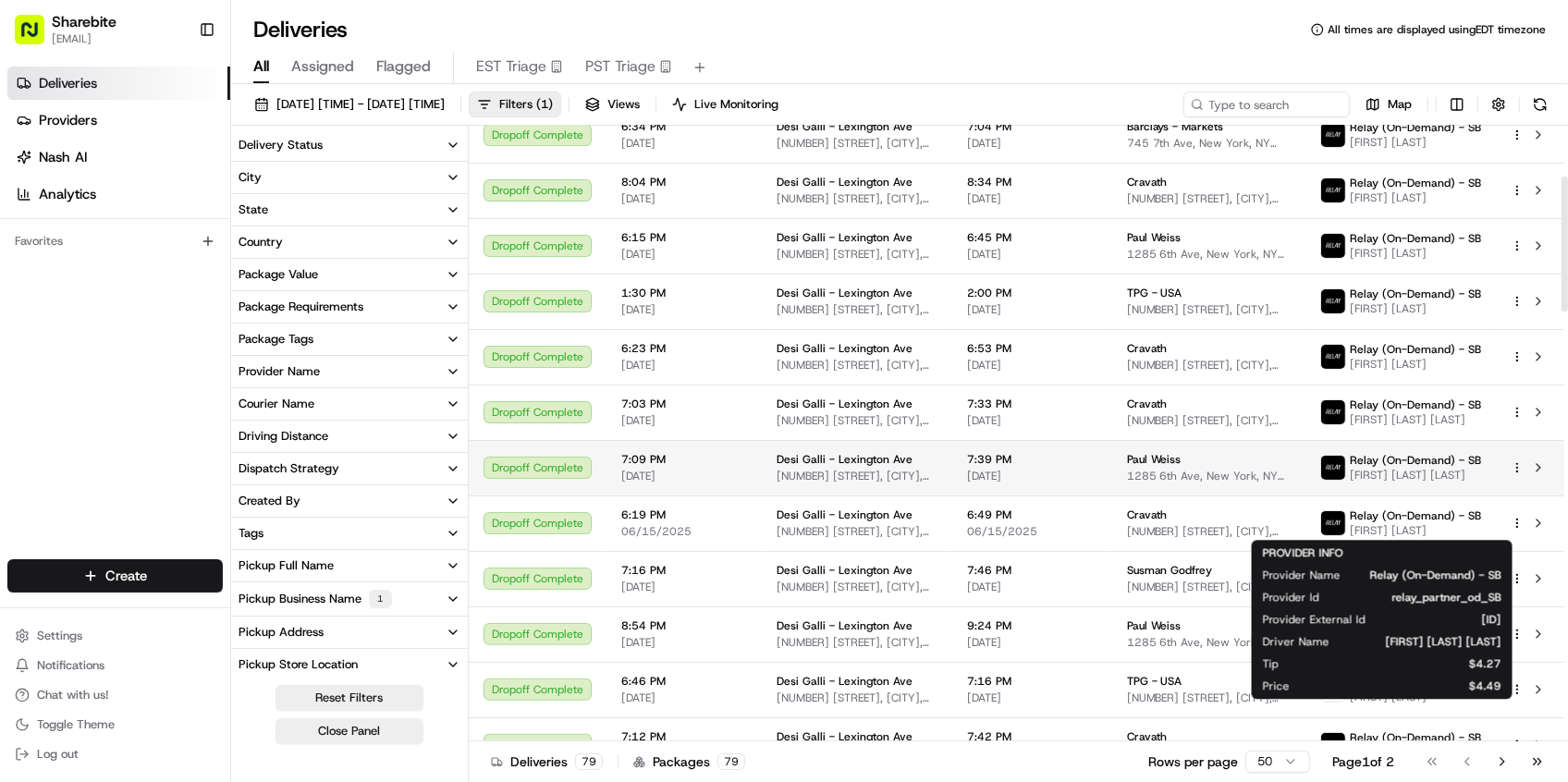 scroll, scrollTop: 0, scrollLeft: 0, axis: both 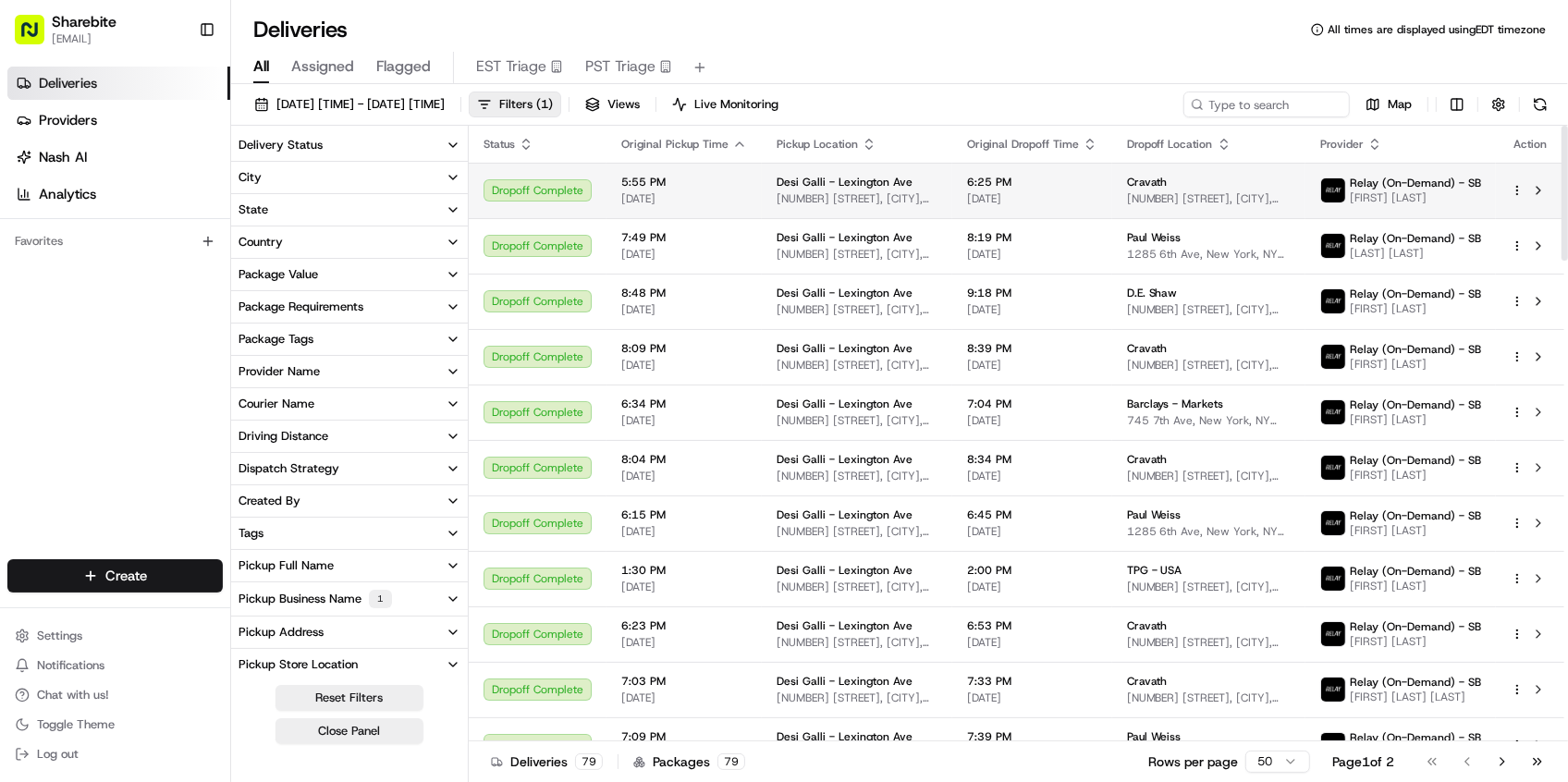 click on "Sharebite [EMAIL] Toggle Sidebar Deliveries Providers Nash AI Analytics Favorites Main Menu Members & Organization Organization Users Roles Preferences Customization Tracking Orchestration Automations Locations Pickup Locations Dropoff Locations Billing Billing Refund Requests Integrations Notification Triggers Webhooks API Keys Request Logs Create Settings Notifications Chat with us! Toggle Theme Log out Deliveries All times are displayed using EDT timezone All Assigned Flagged EST Triage PST Triage [DATE] Filters ( 1 ) Views Live Monitoring Map Delivery Status City State Country Package Value Package Requirements Package Tags Provider Name Courier Name Driving Distance Dispatch Strategy Created By Tags Pickup Full Name Pickup Business Name 1 Pickup Address Pickup Store Location Dropoff Full Name Dropoff Business Name Dropoff Address Dropoff Store Location Flag Status Custom Events Delivery Type Provider Status Reset Filters Close Panel 79 1" at bounding box center [784, 391] 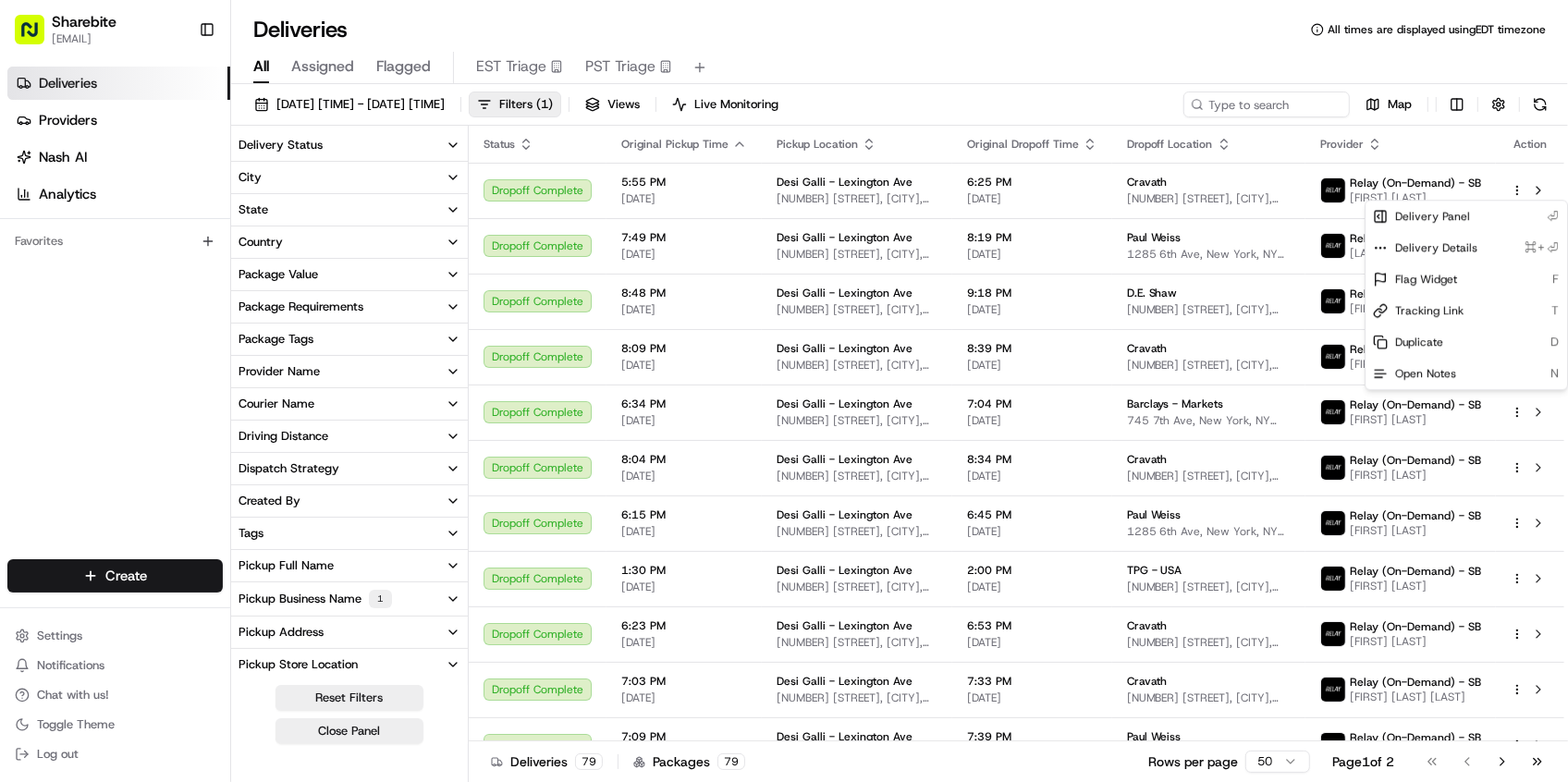click on "Sharebite [EMAIL] Toggle Sidebar Deliveries Providers Nash AI Analytics Favorites Main Menu Members & Organization Organization Users Roles Preferences Customization Tracking Orchestration Automations Locations Pickup Locations Dropoff Locations Billing Billing Refund Requests Integrations Notification Triggers Webhooks API Keys Request Logs Create Settings Notifications Chat with us! Toggle Theme Log out Deliveries All times are displayed using EDT timezone All Assigned Flagged EST Triage PST Triage [DATE] Filters ( 1 ) Views Live Monitoring Map Delivery Status City State Country Package Value Package Requirements Package Tags Provider Name Courier Name Driving Distance Dispatch Strategy Created By Tags Pickup Full Name Pickup Business Name 1 Pickup Address Pickup Store Location Dropoff Full Name Dropoff Business Name Dropoff Address Dropoff Store Location Flag Status Custom Events Delivery Type Provider Status Reset Filters Close Panel 79 1" at bounding box center (784, 391) 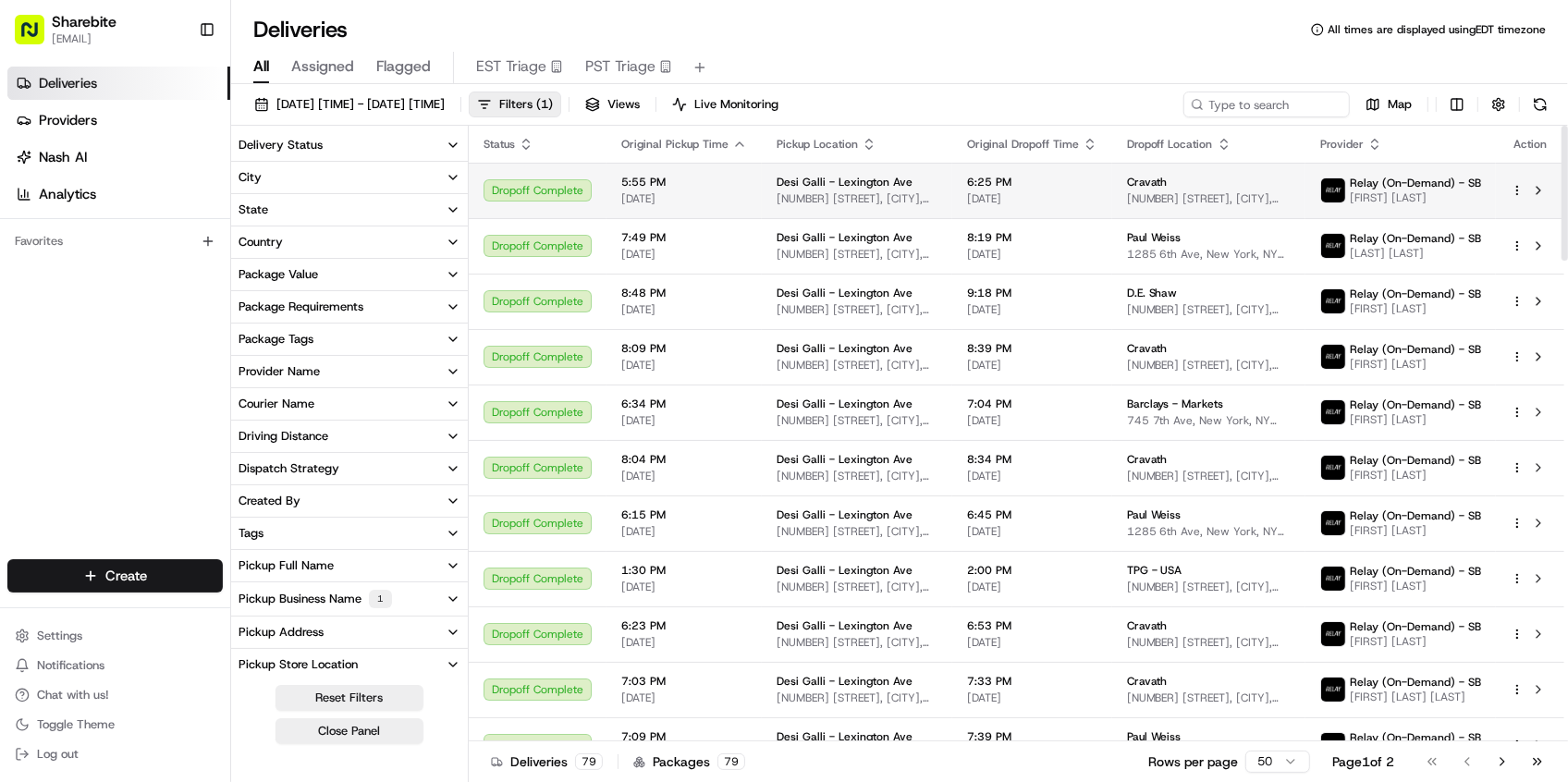 click on "Relay (On-Demand) - SB [FIRST] [LAST]" at bounding box center (1401, 190) 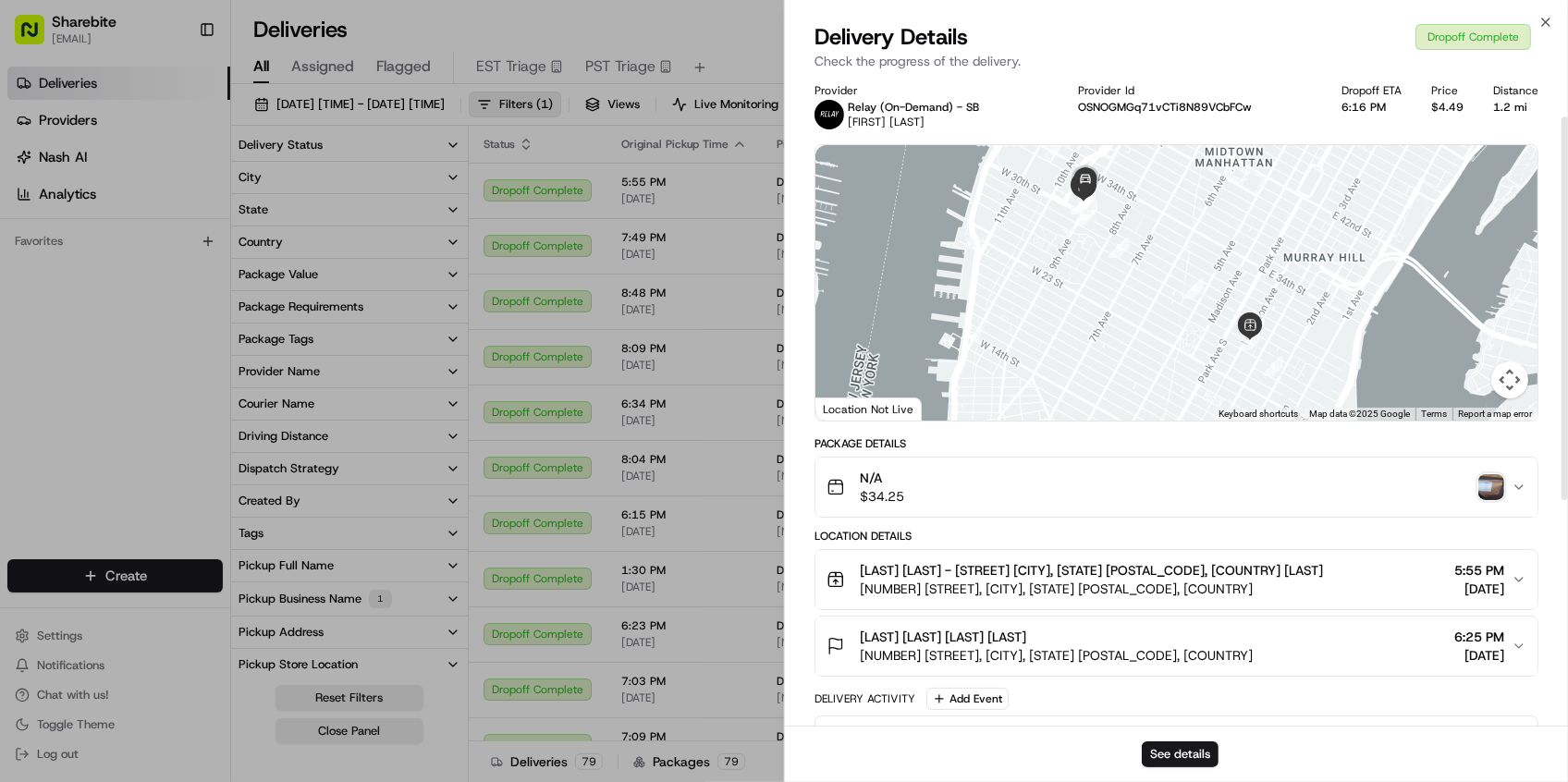 scroll, scrollTop: 0, scrollLeft: 0, axis: both 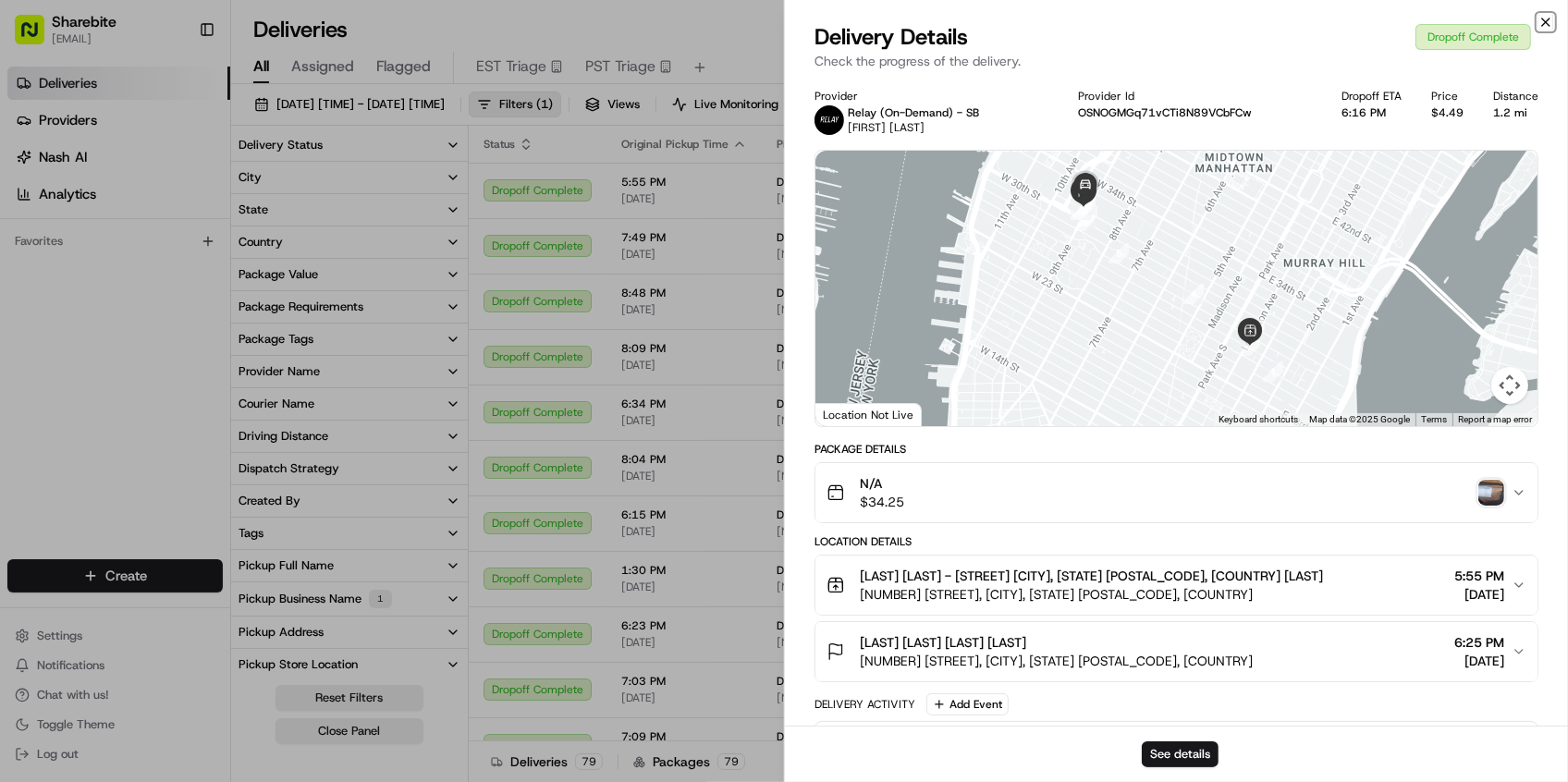 click 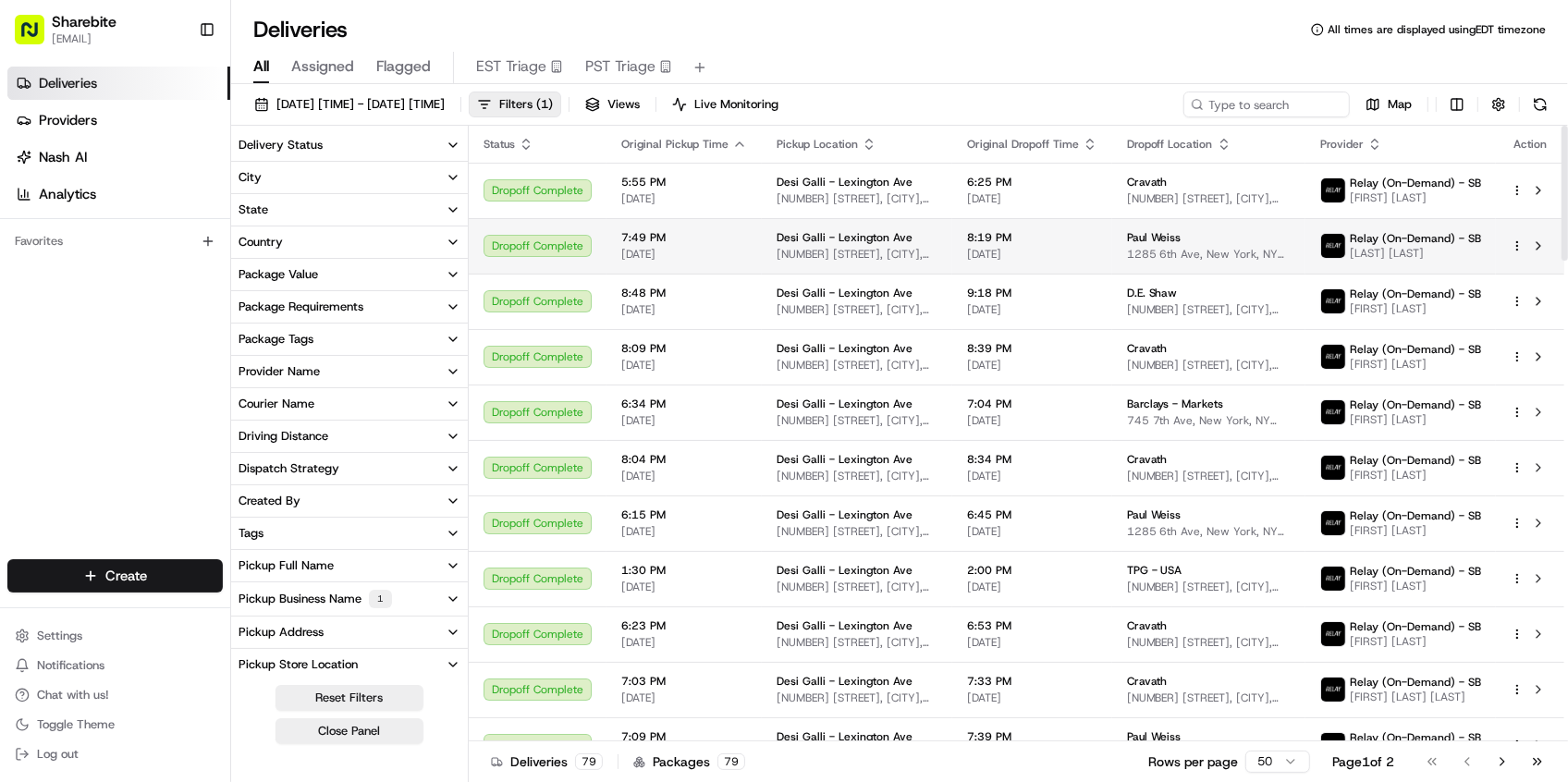 click on "Paul Weiss" at bounding box center (1208, 238) 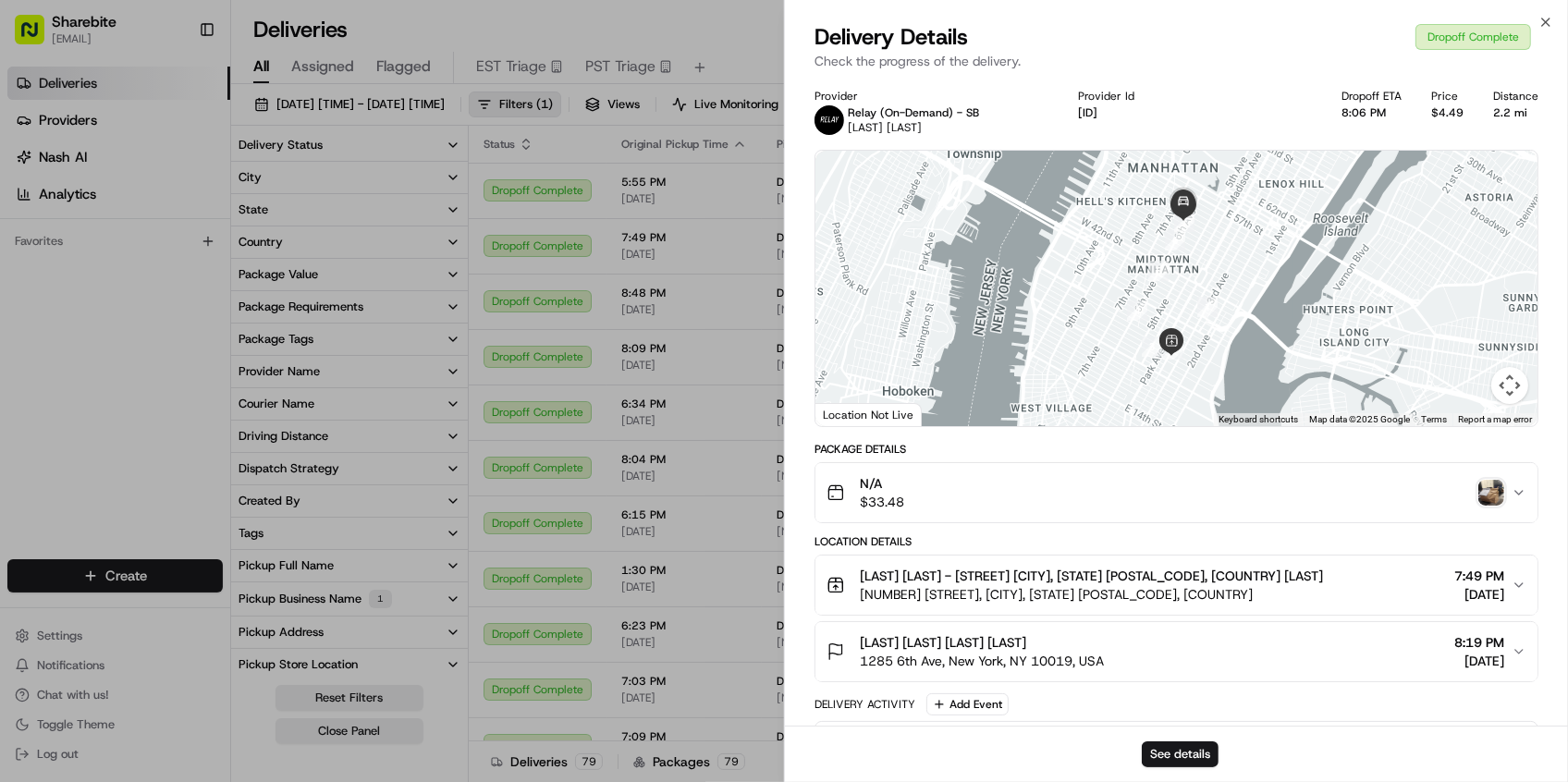 click on "Delivery Details Dropoff Complete" at bounding box center [1176, 37] 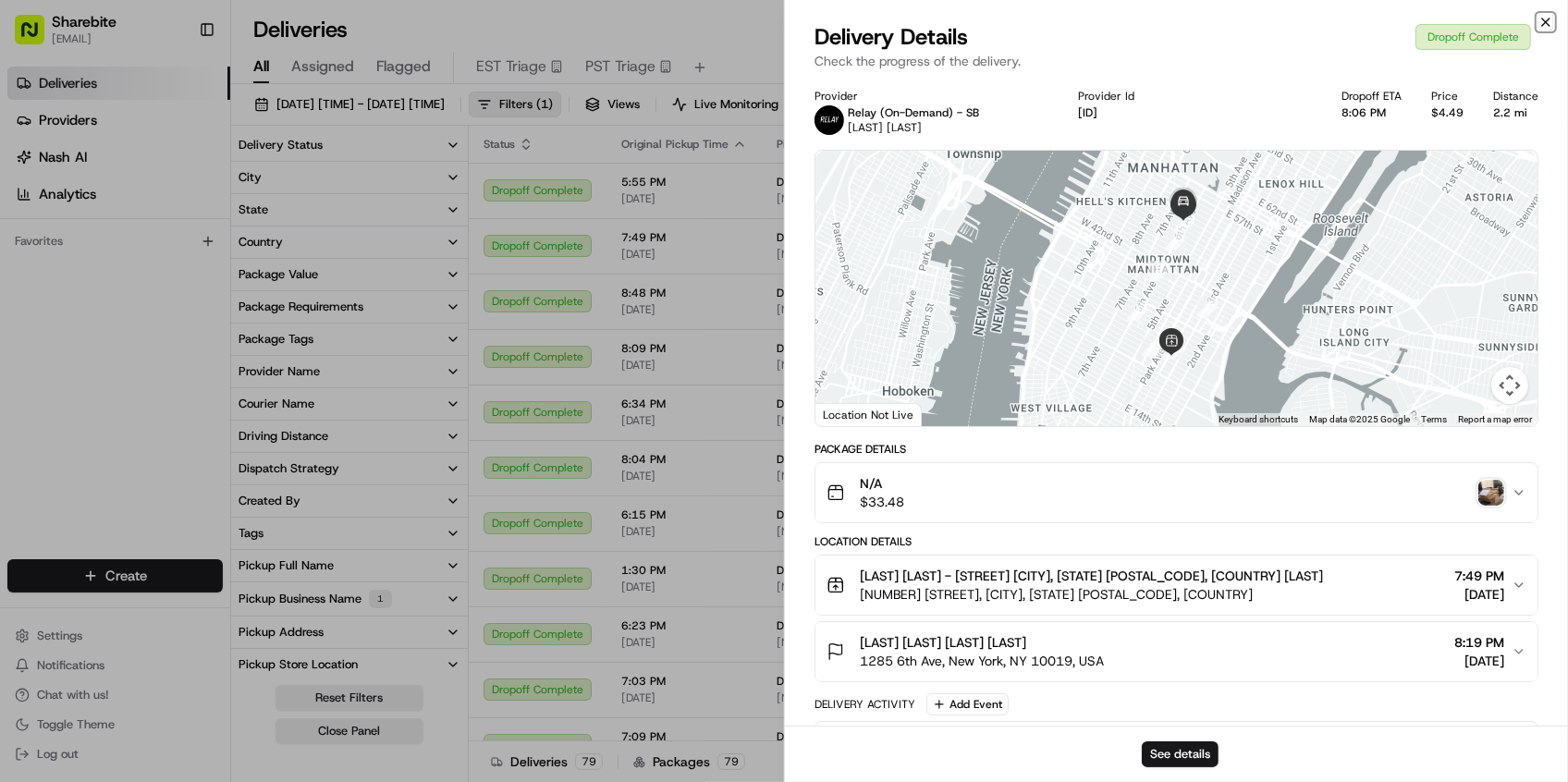 click 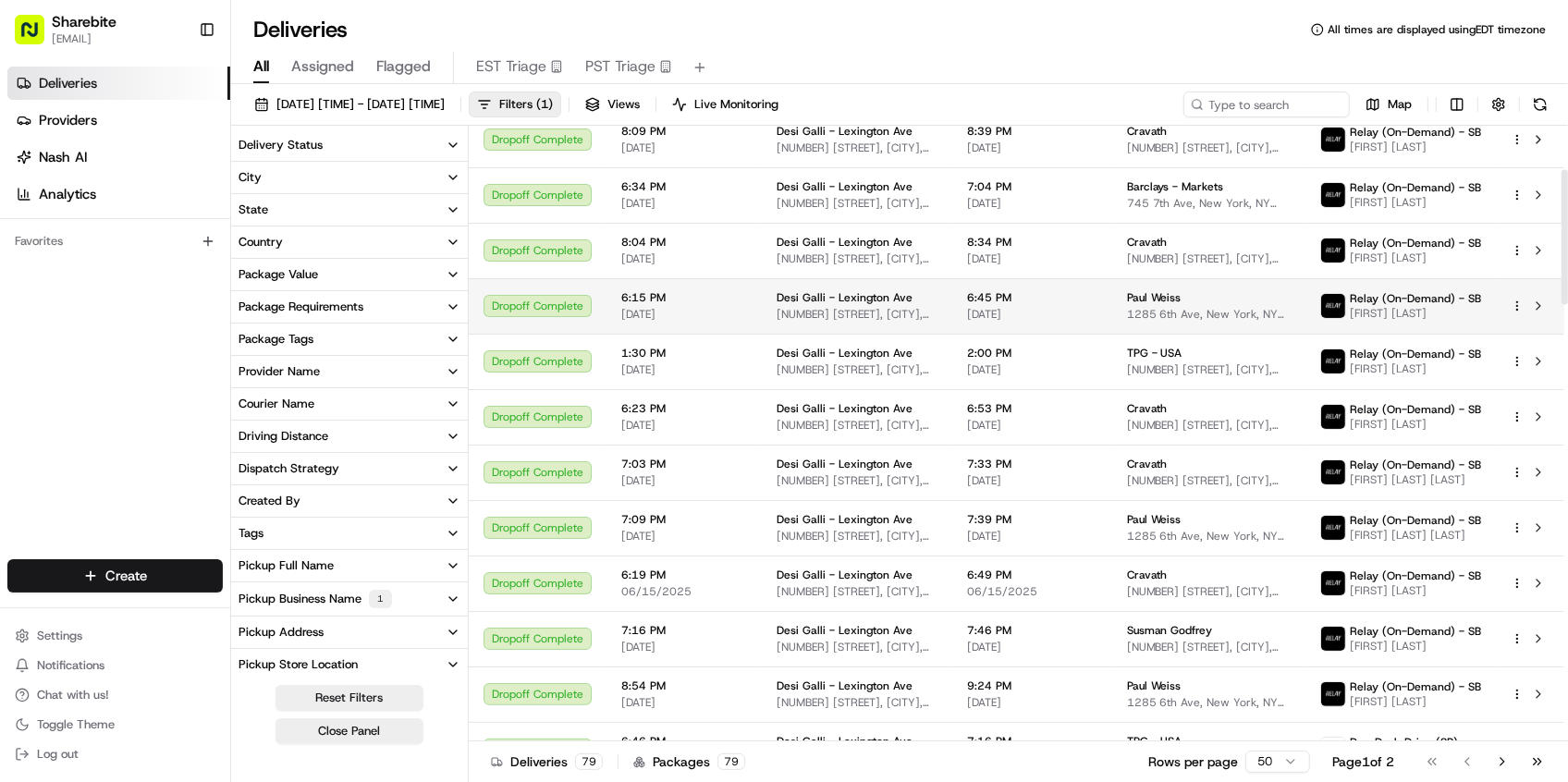 scroll, scrollTop: 233, scrollLeft: 0, axis: vertical 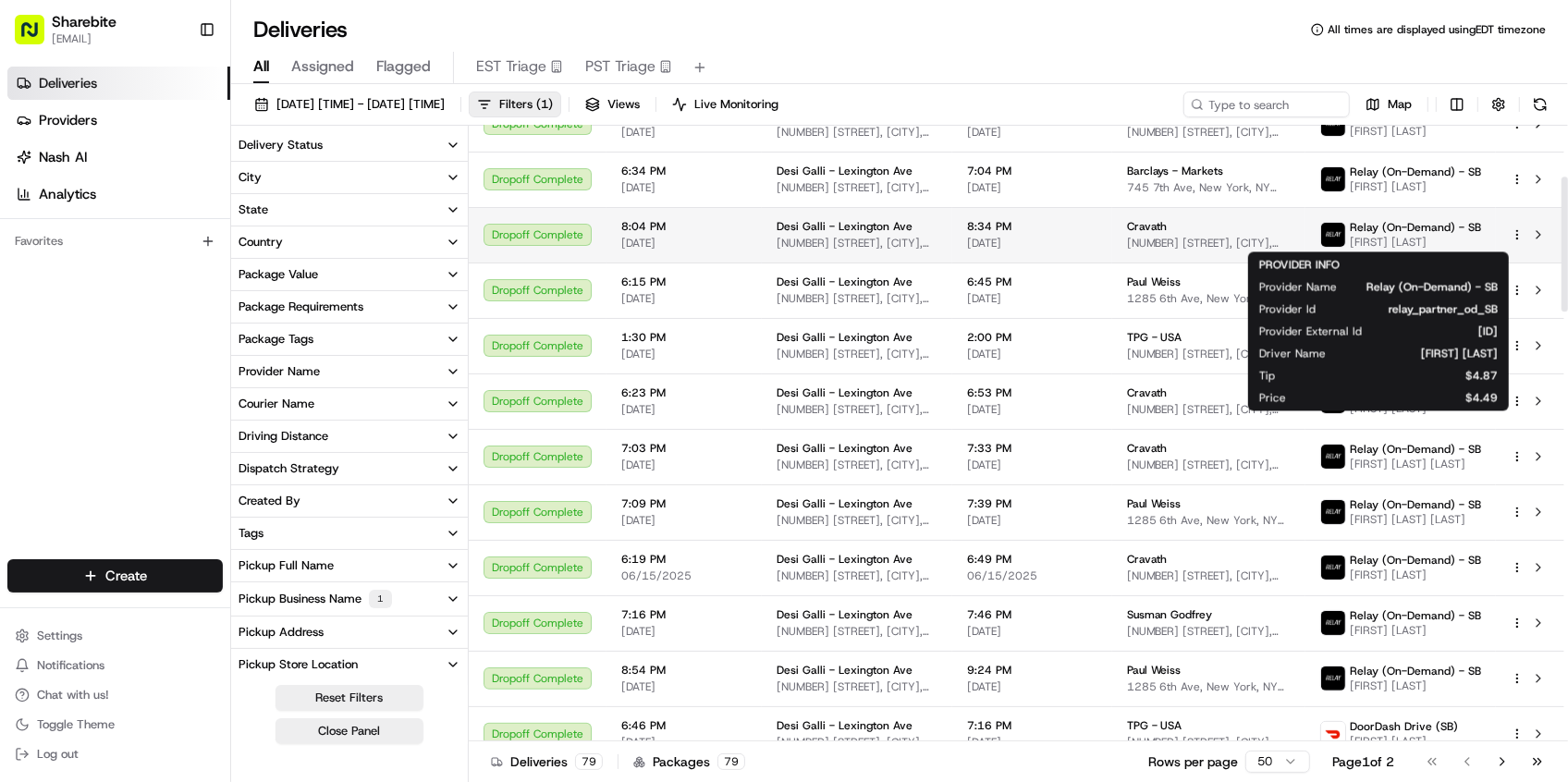 click on "[FIRST] [LAST]" at bounding box center (1415, 242) 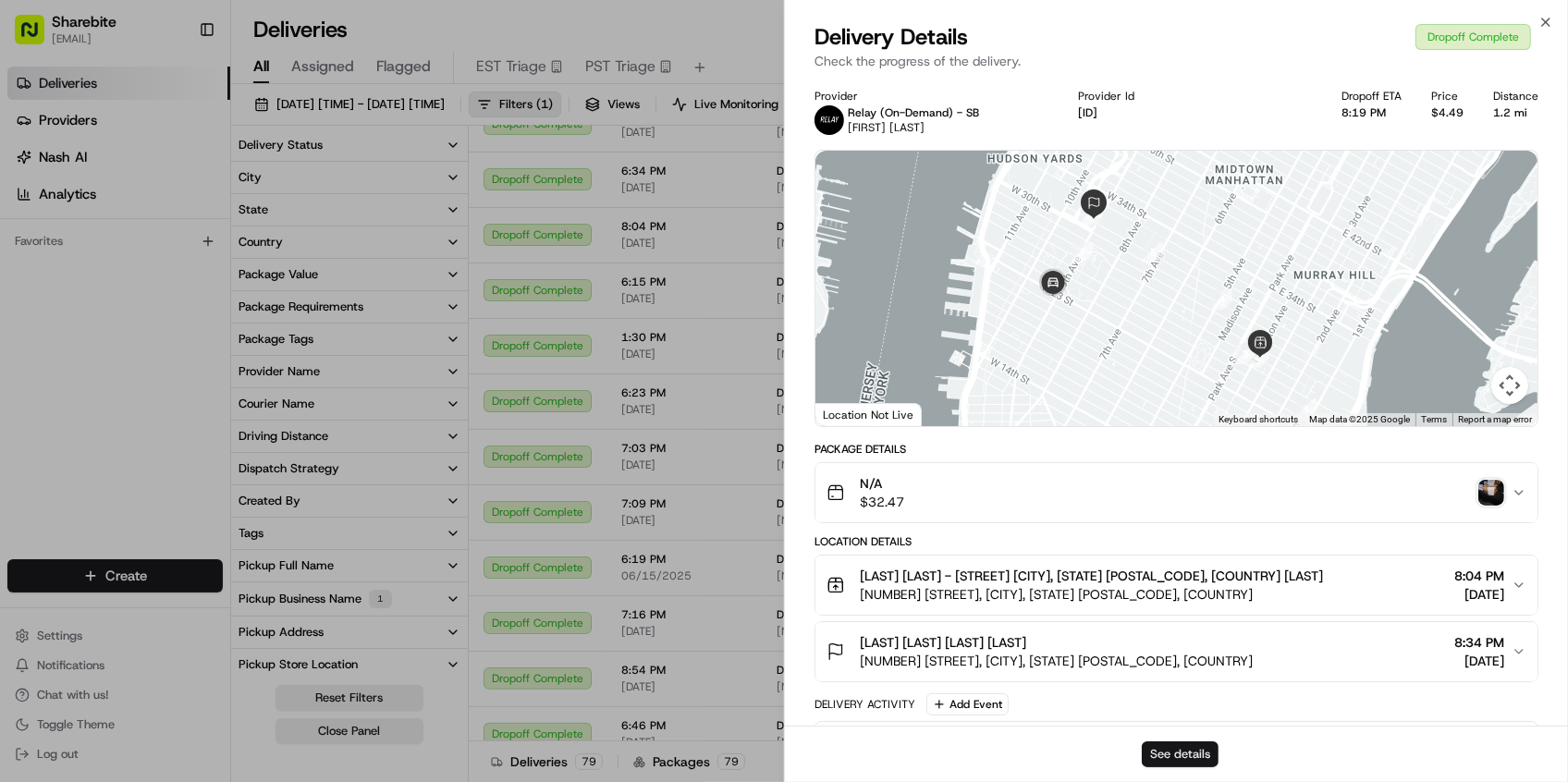 click on "See details" at bounding box center (1180, 754) 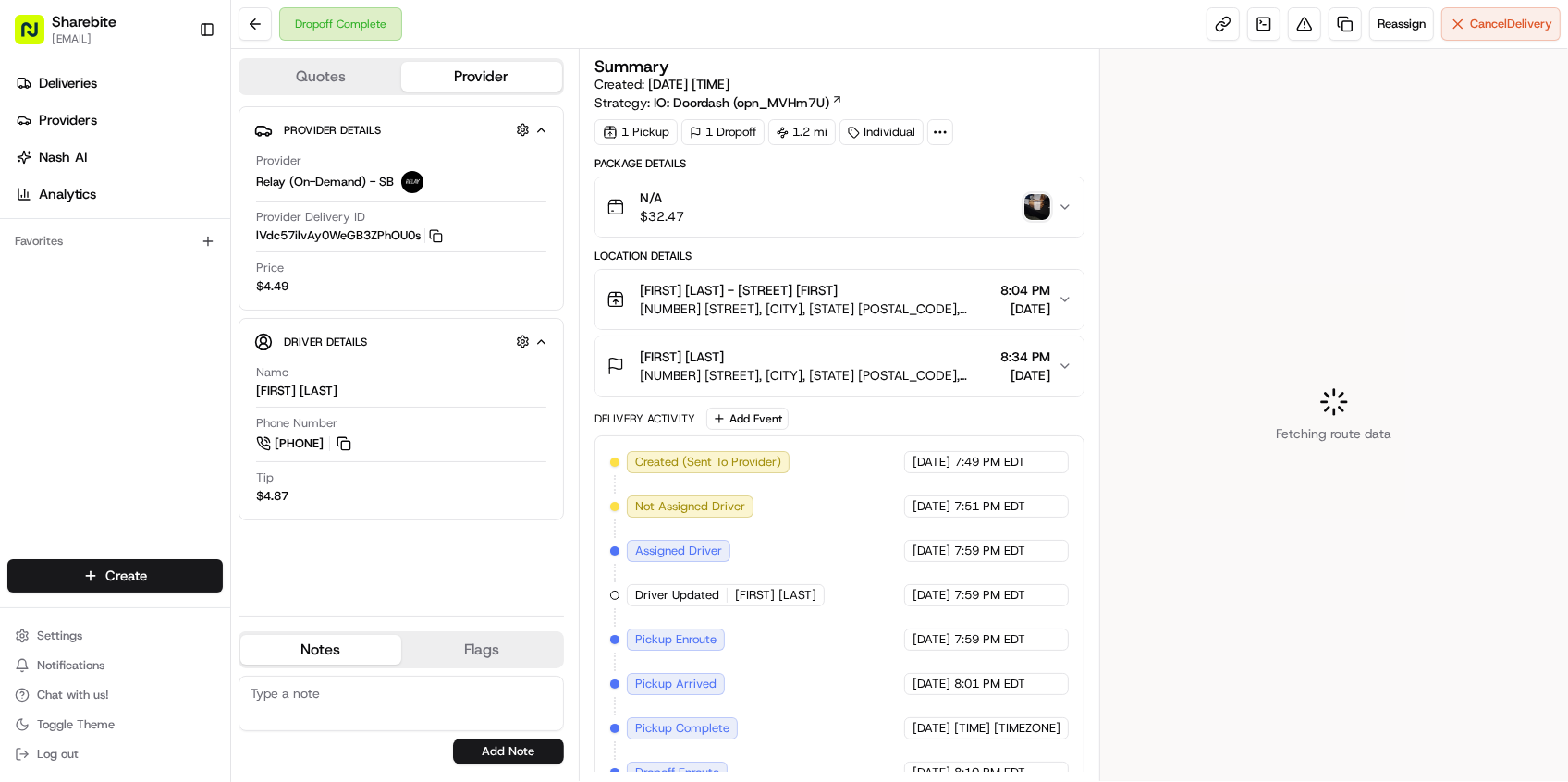 scroll, scrollTop: 0, scrollLeft: 0, axis: both 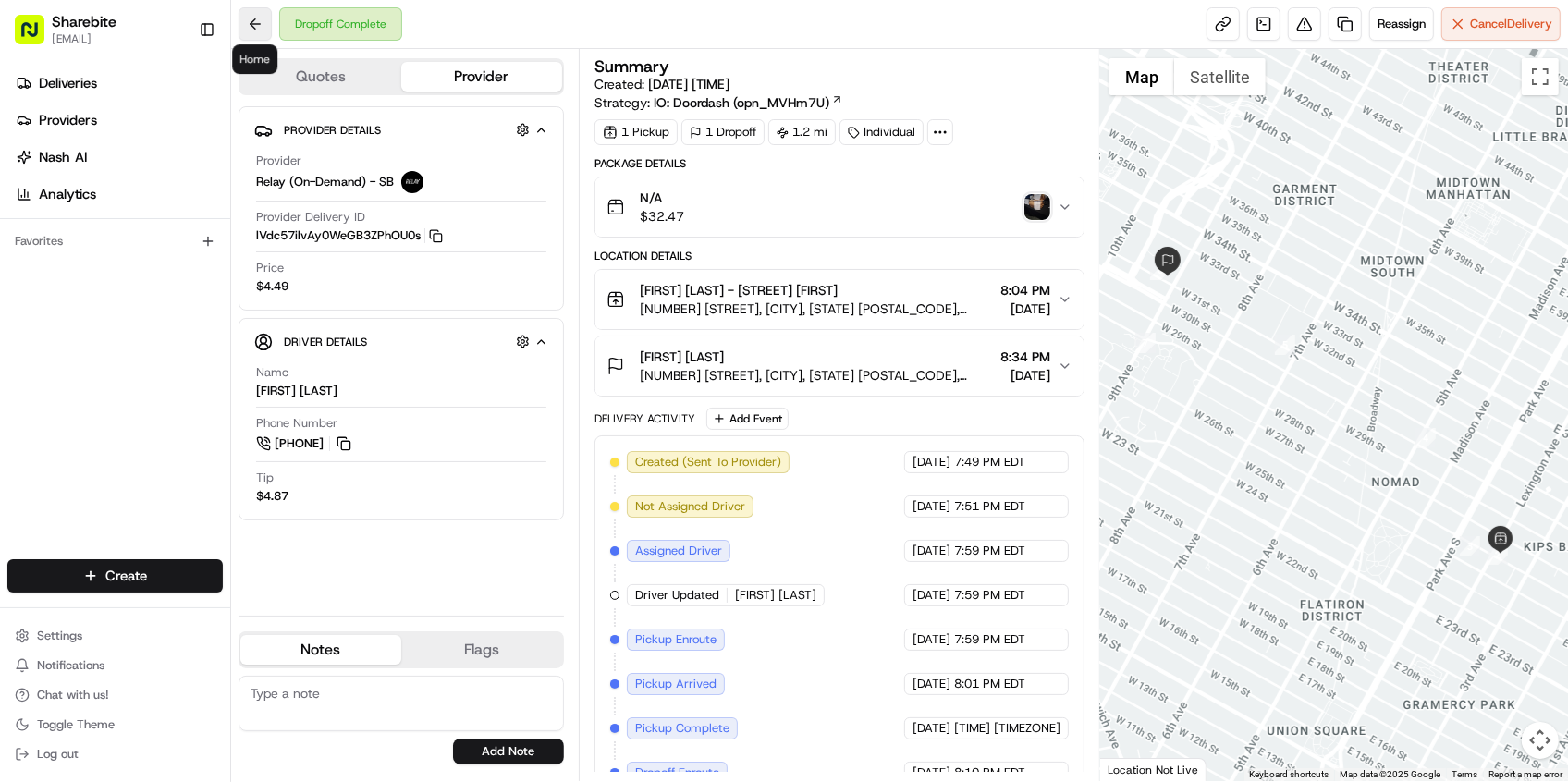 click at bounding box center [255, 24] 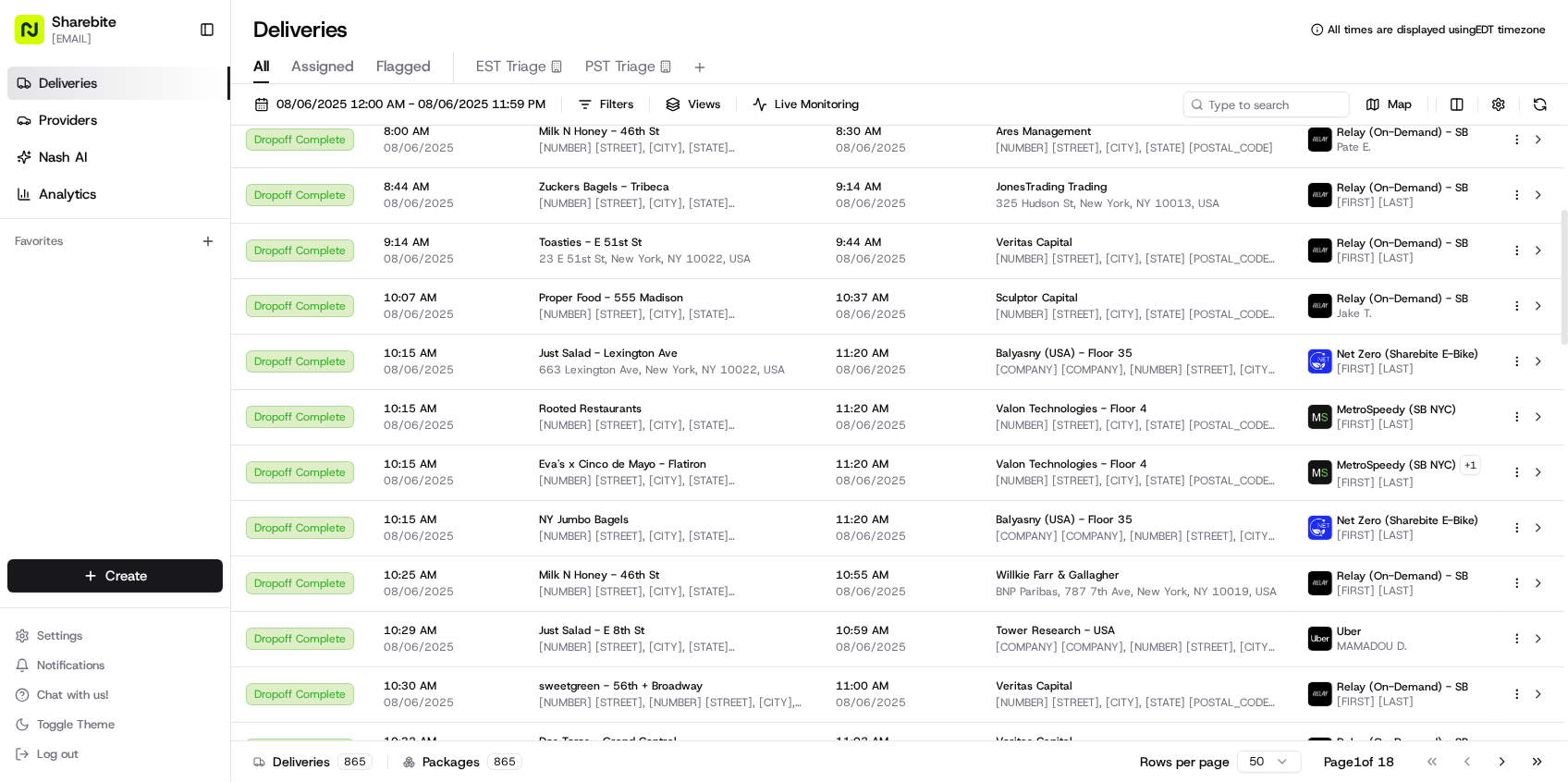 scroll, scrollTop: 402, scrollLeft: 0, axis: vertical 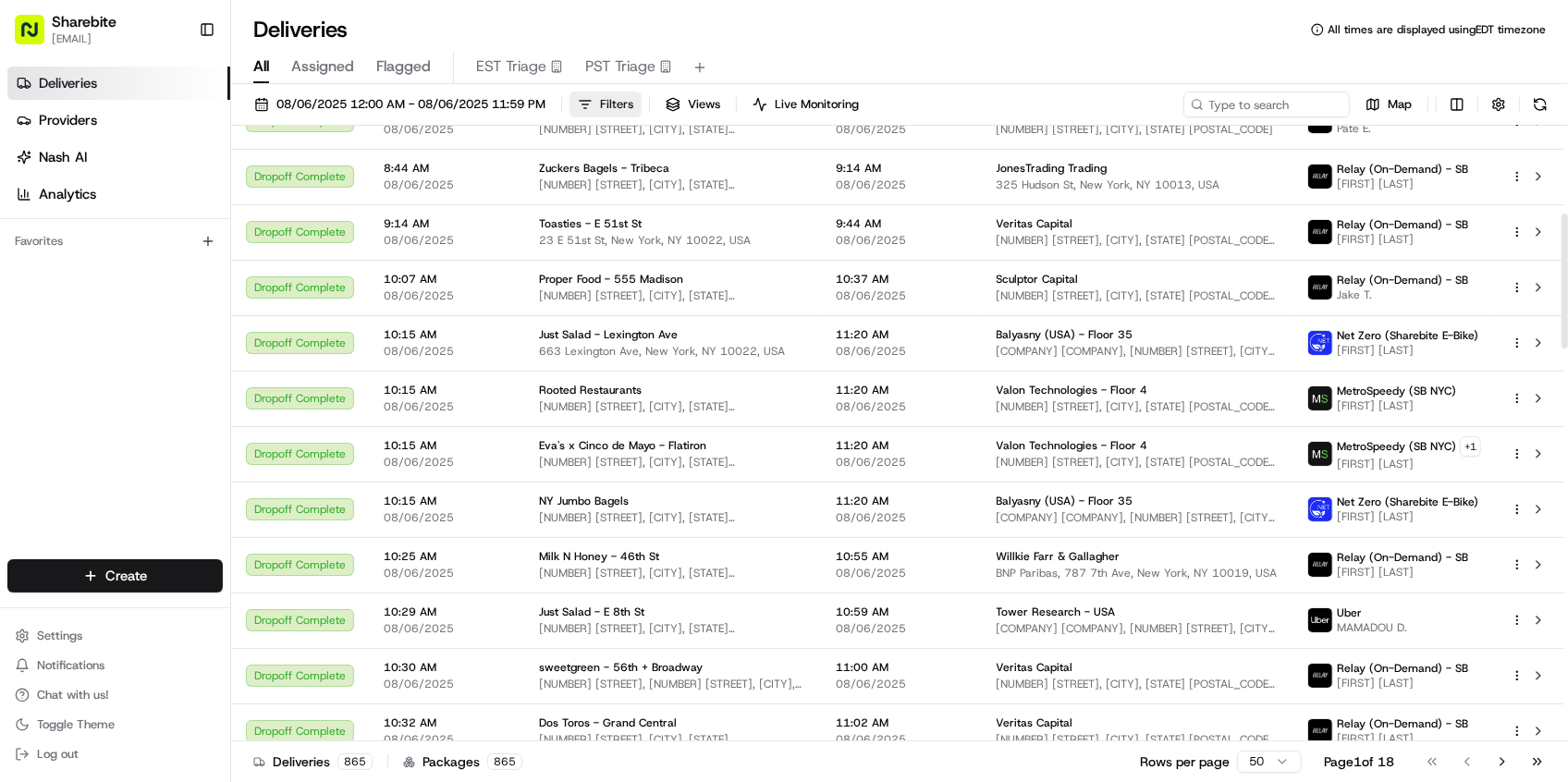 click on "Filters" at bounding box center [617, 104] 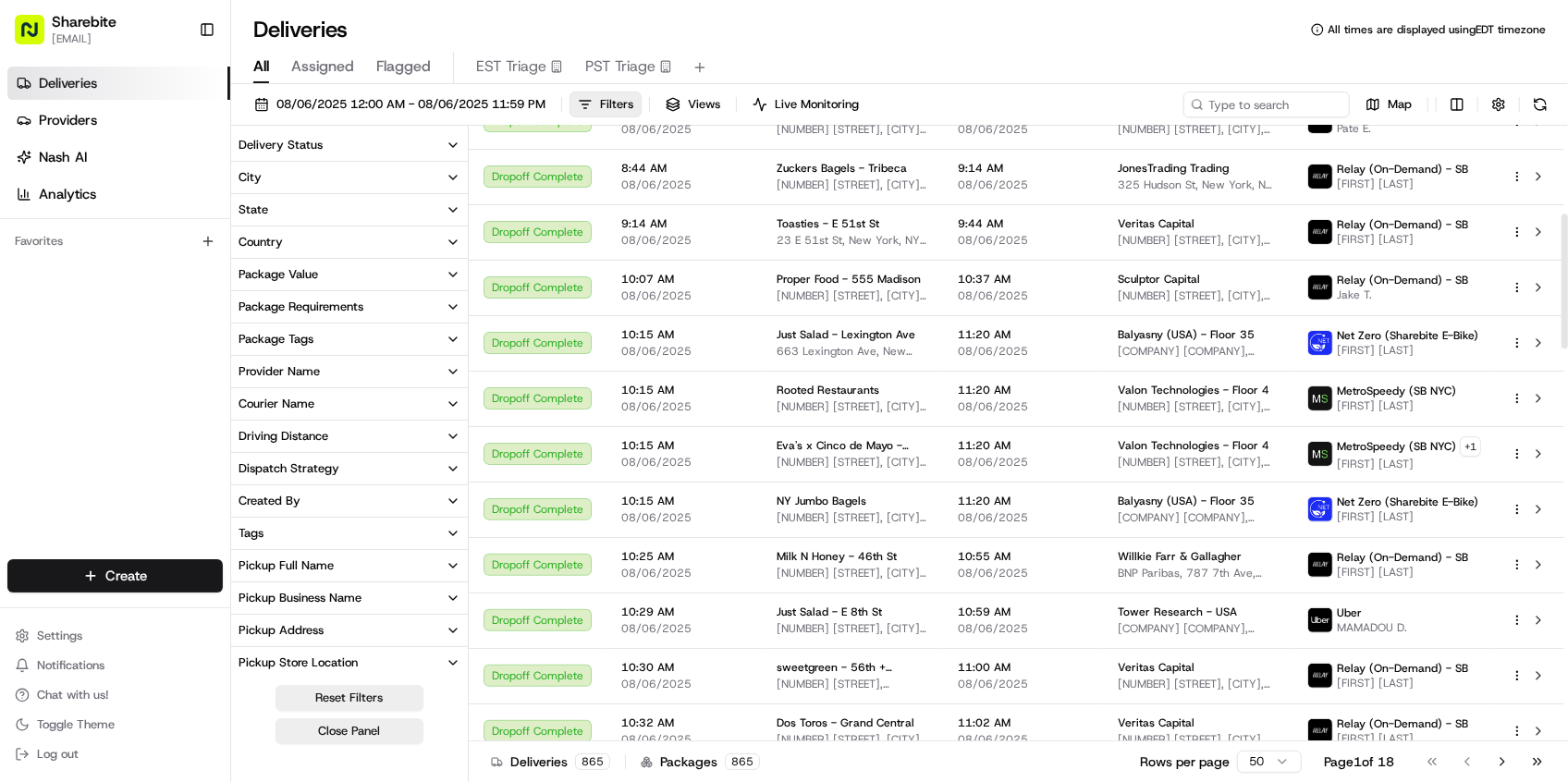 scroll, scrollTop: 134, scrollLeft: 0, axis: vertical 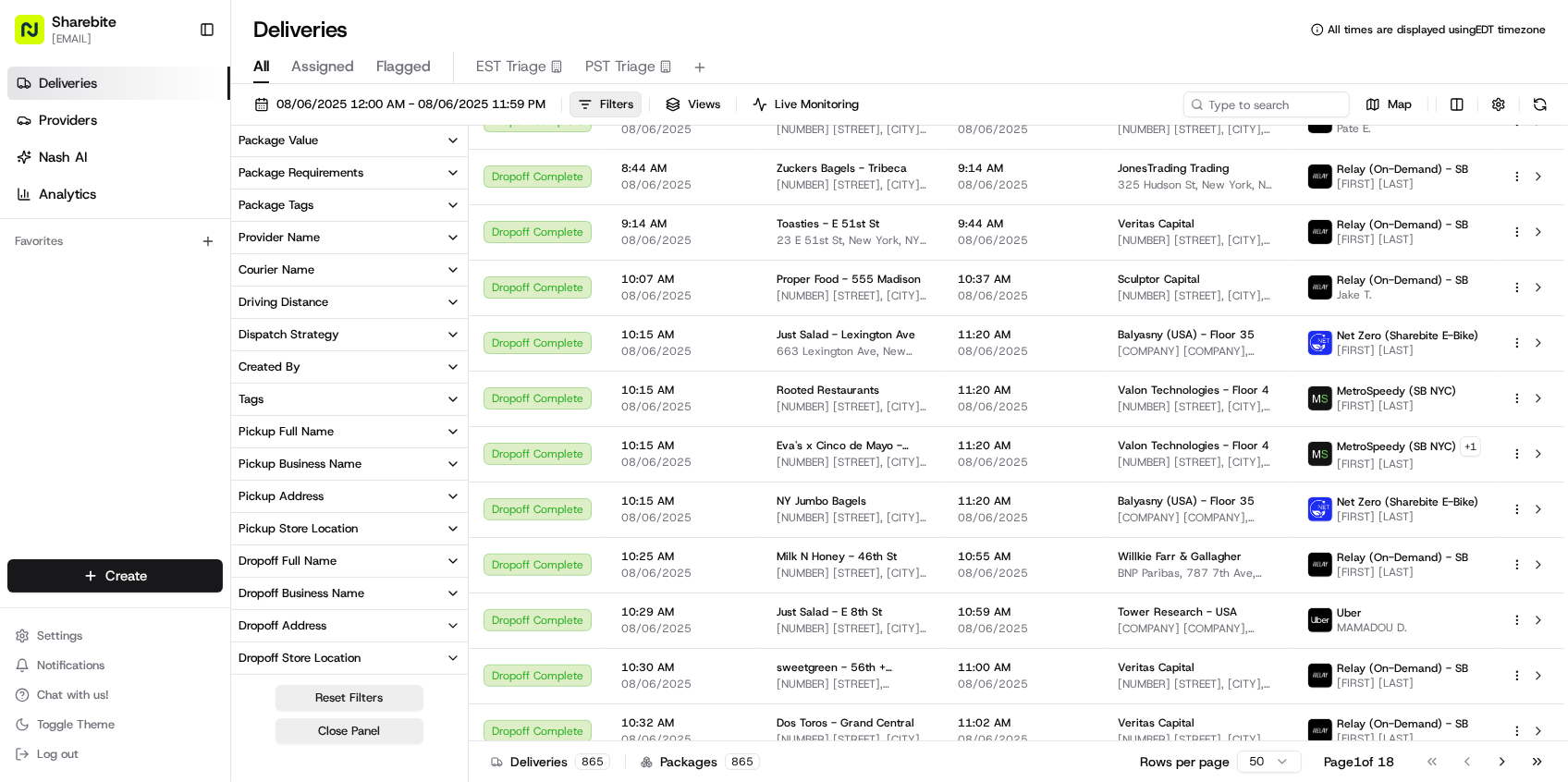 click on "Pickup Business Name" at bounding box center (300, 464) 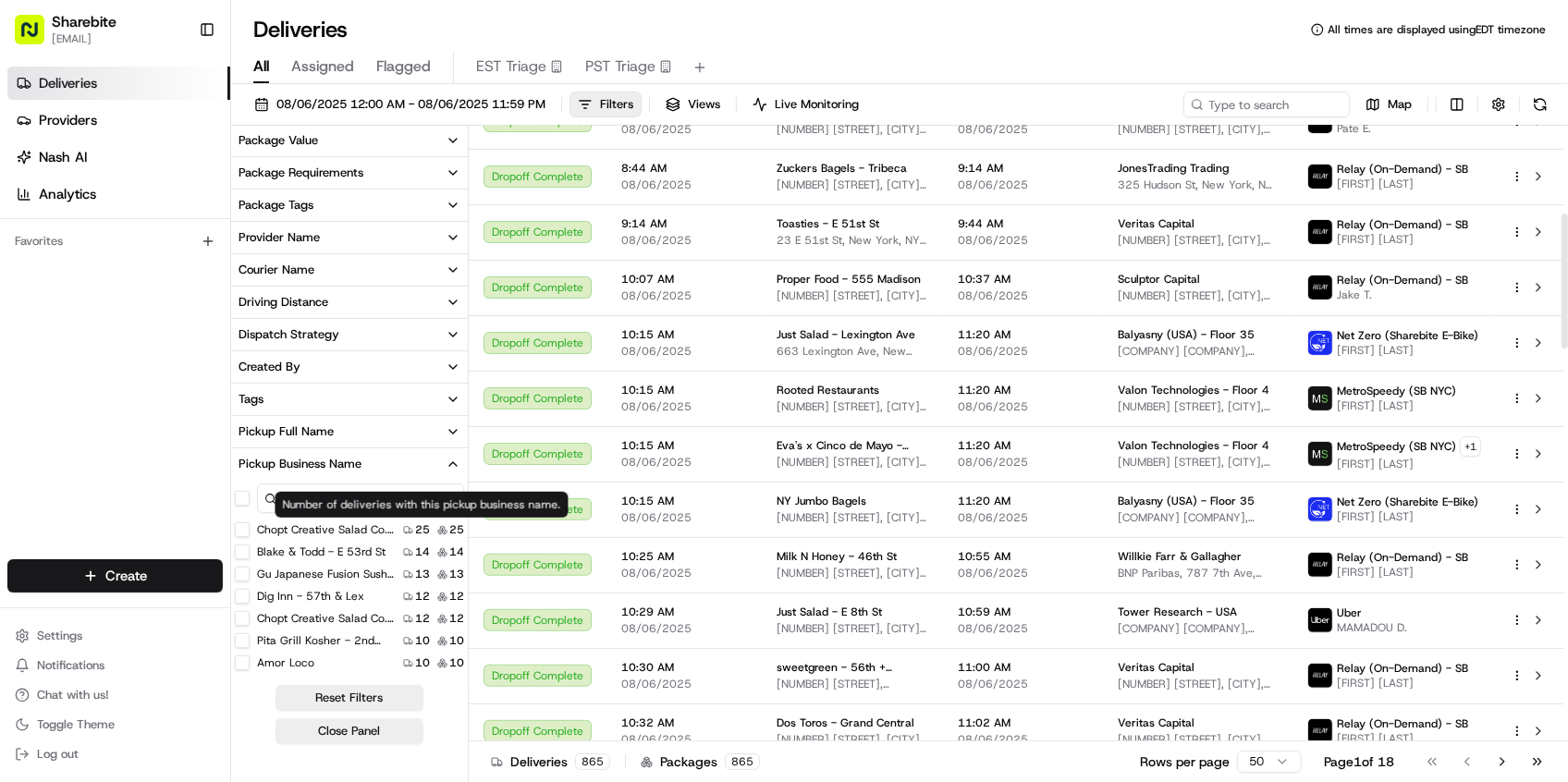 click on "Number of deliveries with this   pickup business name . Number of deliveries with this   pickup business name ." at bounding box center (422, 505) 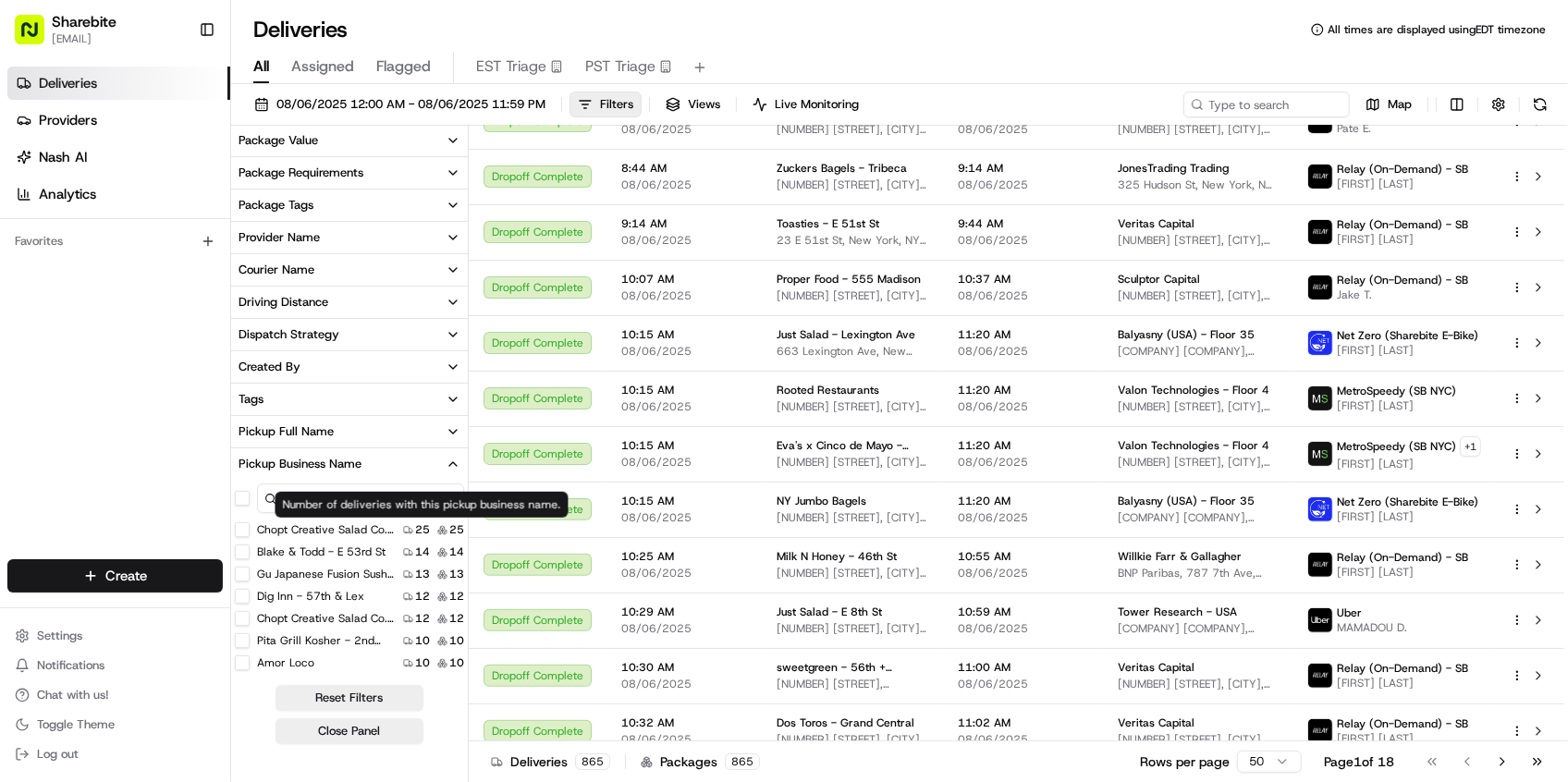 click on "Number of deliveries with this   pickup business name . Number of deliveries with this   pickup business name ." at bounding box center [422, 505] 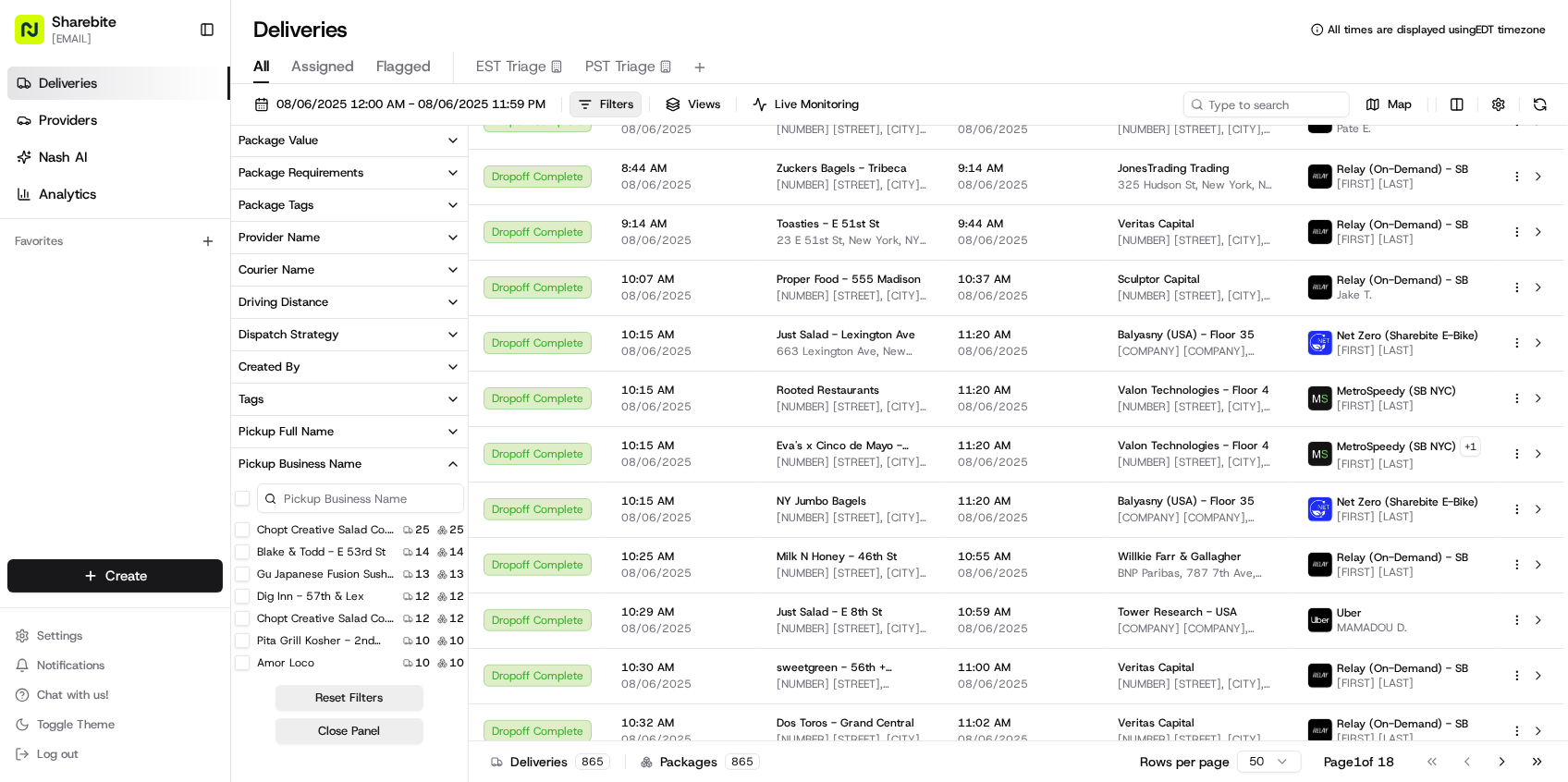 click 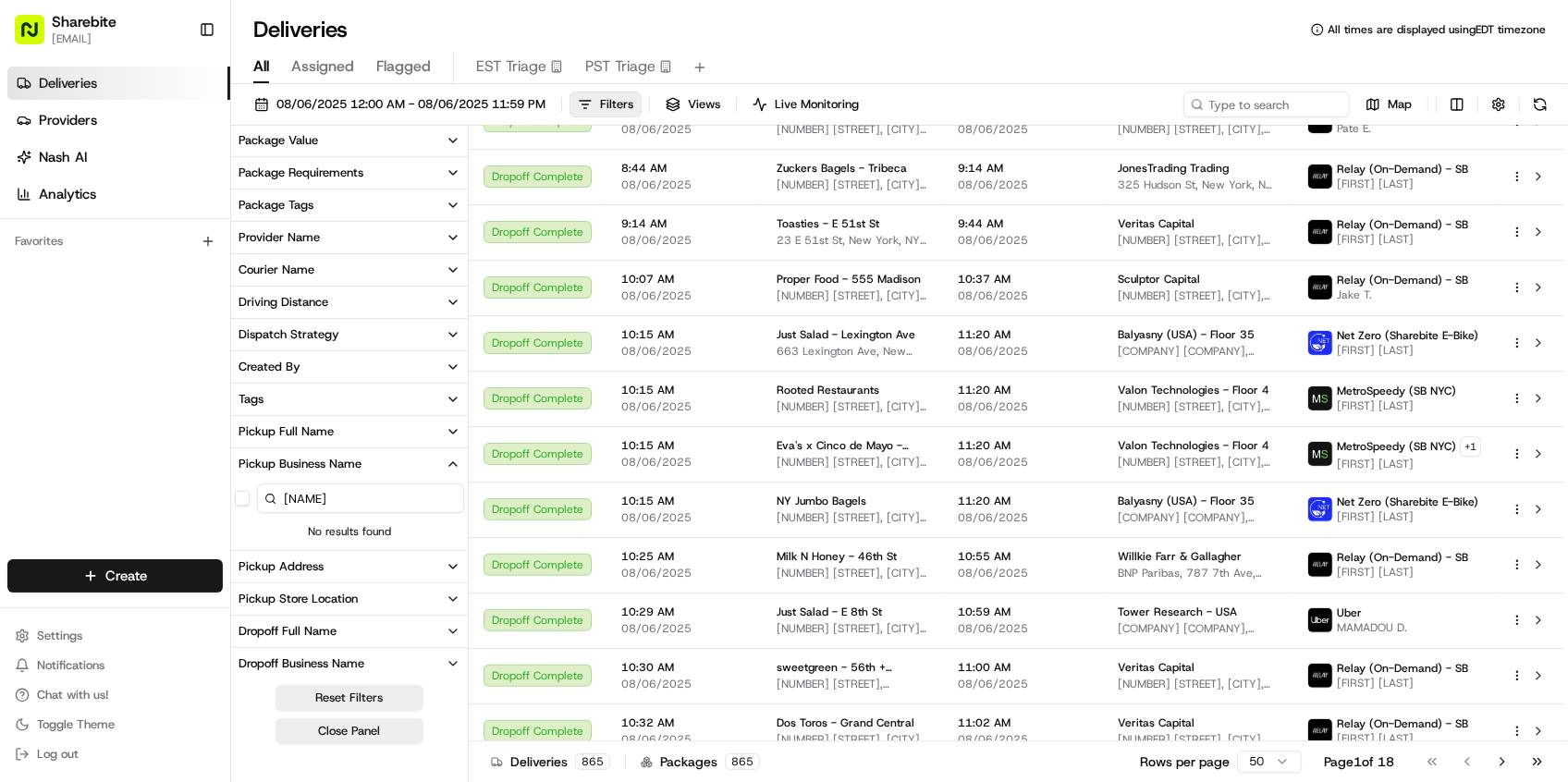 type on "desi galli" 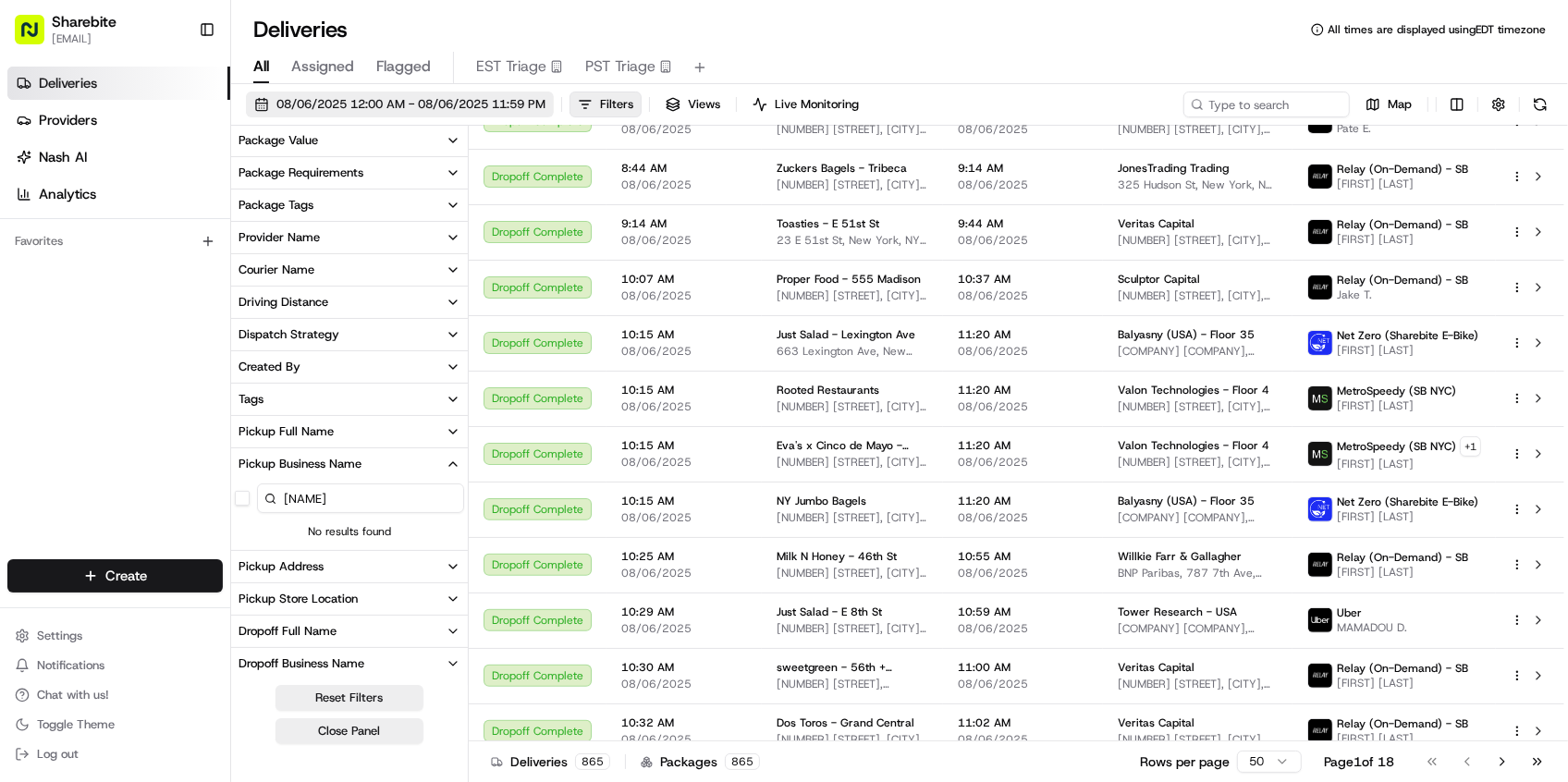 click on "08/06/2025 12:00 AM - 08/06/2025 11:59 PM" at bounding box center [410, 104] 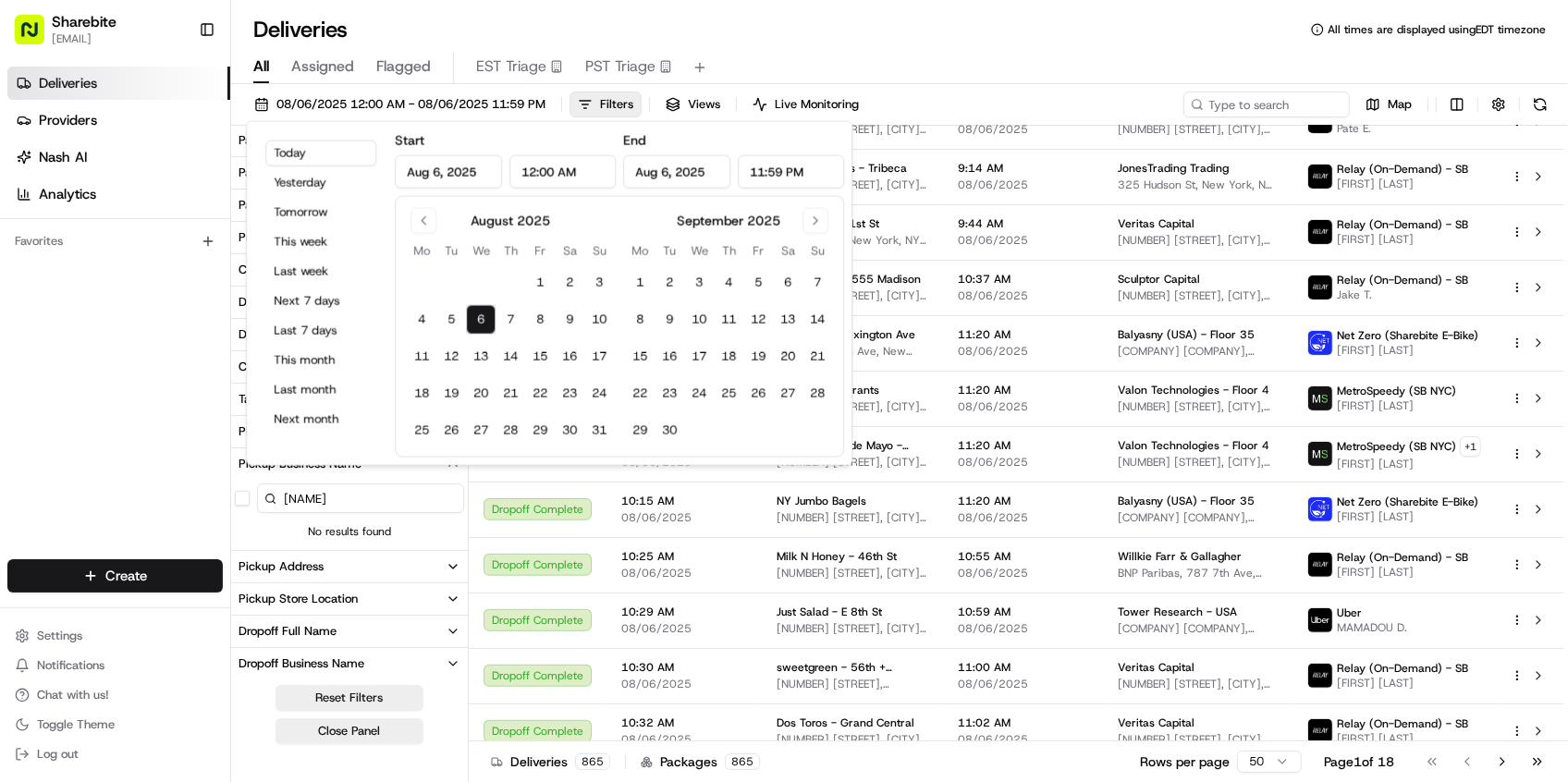 click on "Aug 6, 2025" at bounding box center (448, 172) 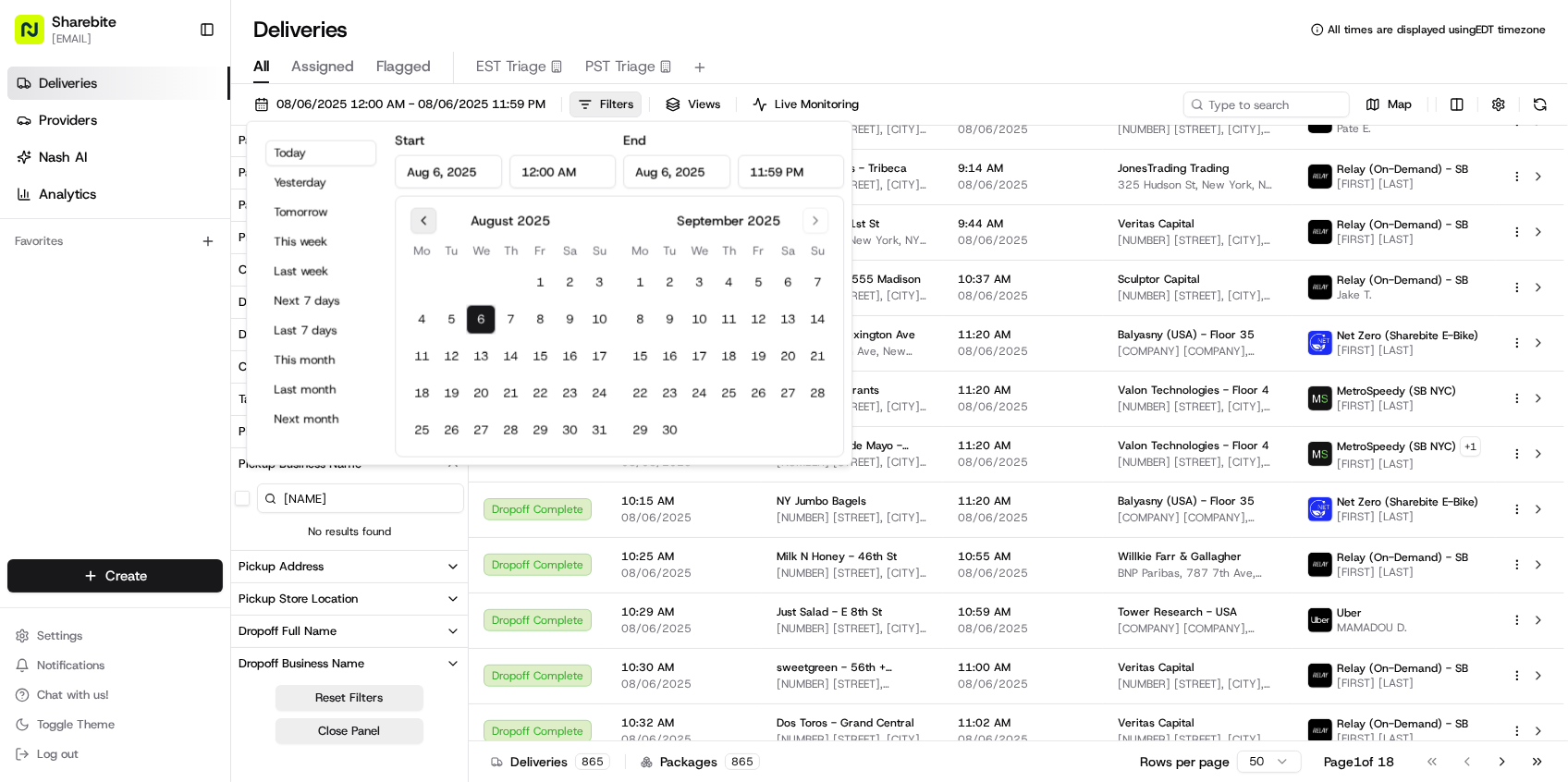 click at bounding box center (423, 221) 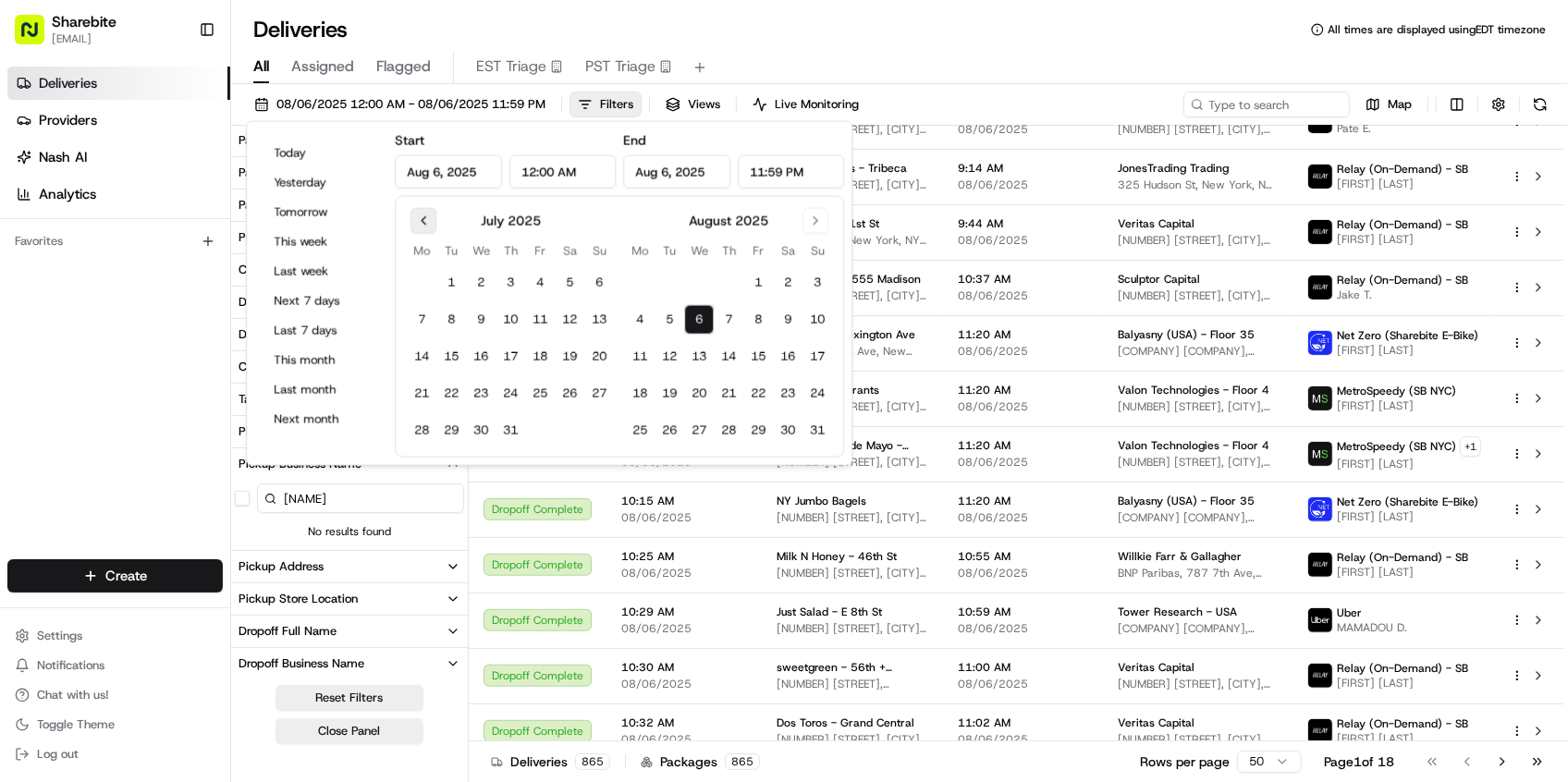 click at bounding box center [423, 221] 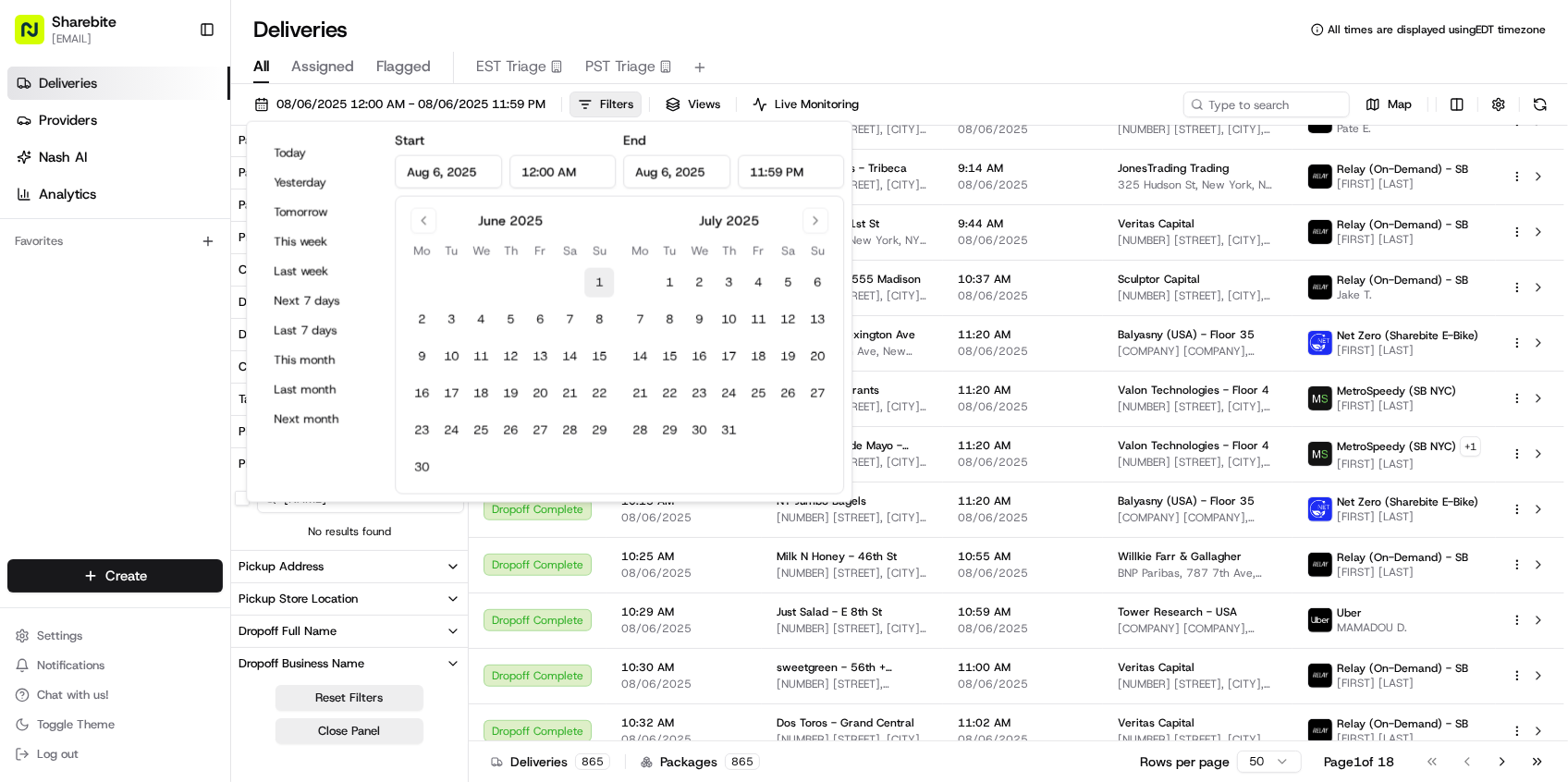 click on "1" at bounding box center (599, 283) 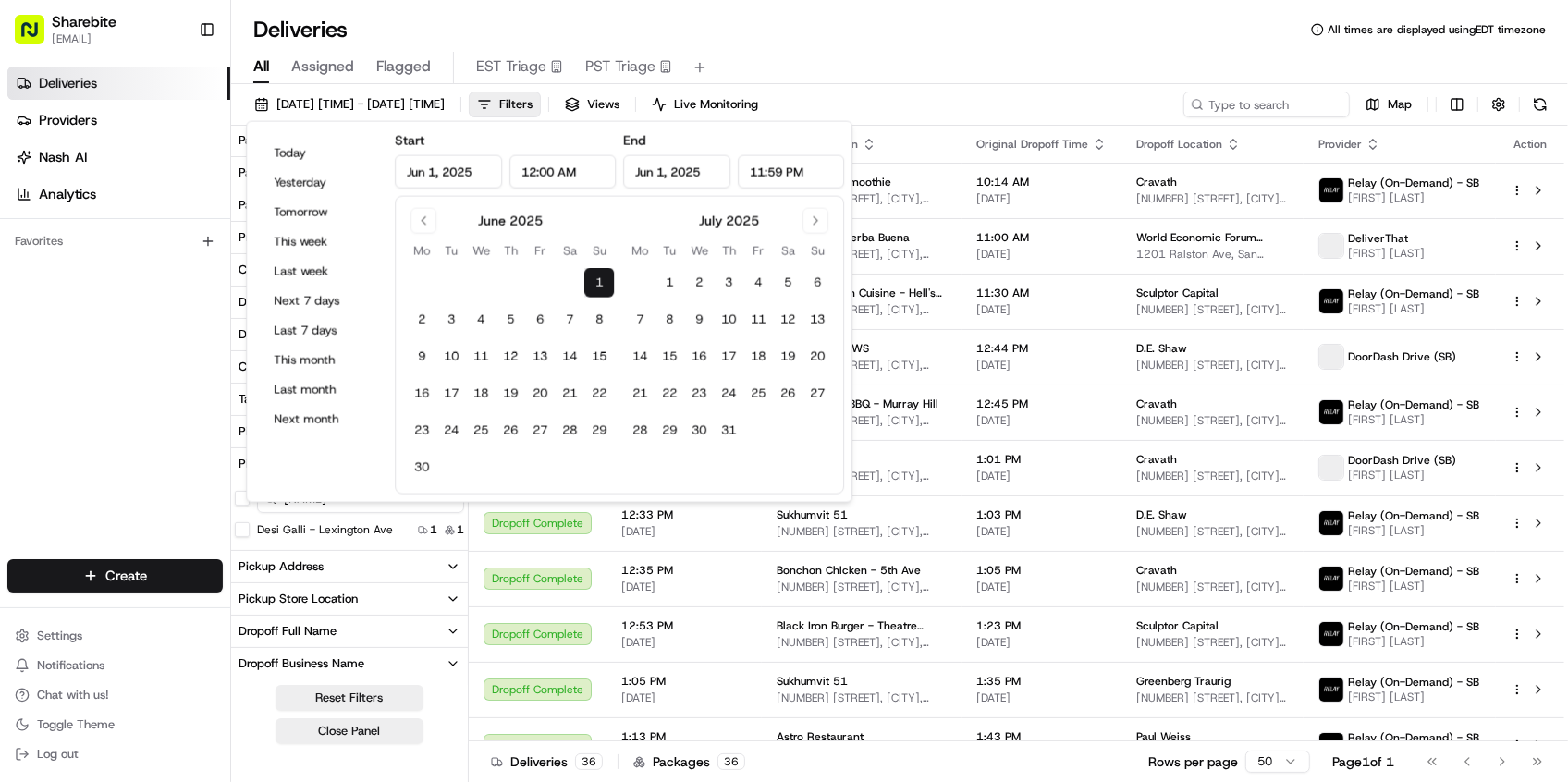 click on "Jun 1, 2025" at bounding box center (677, 172) 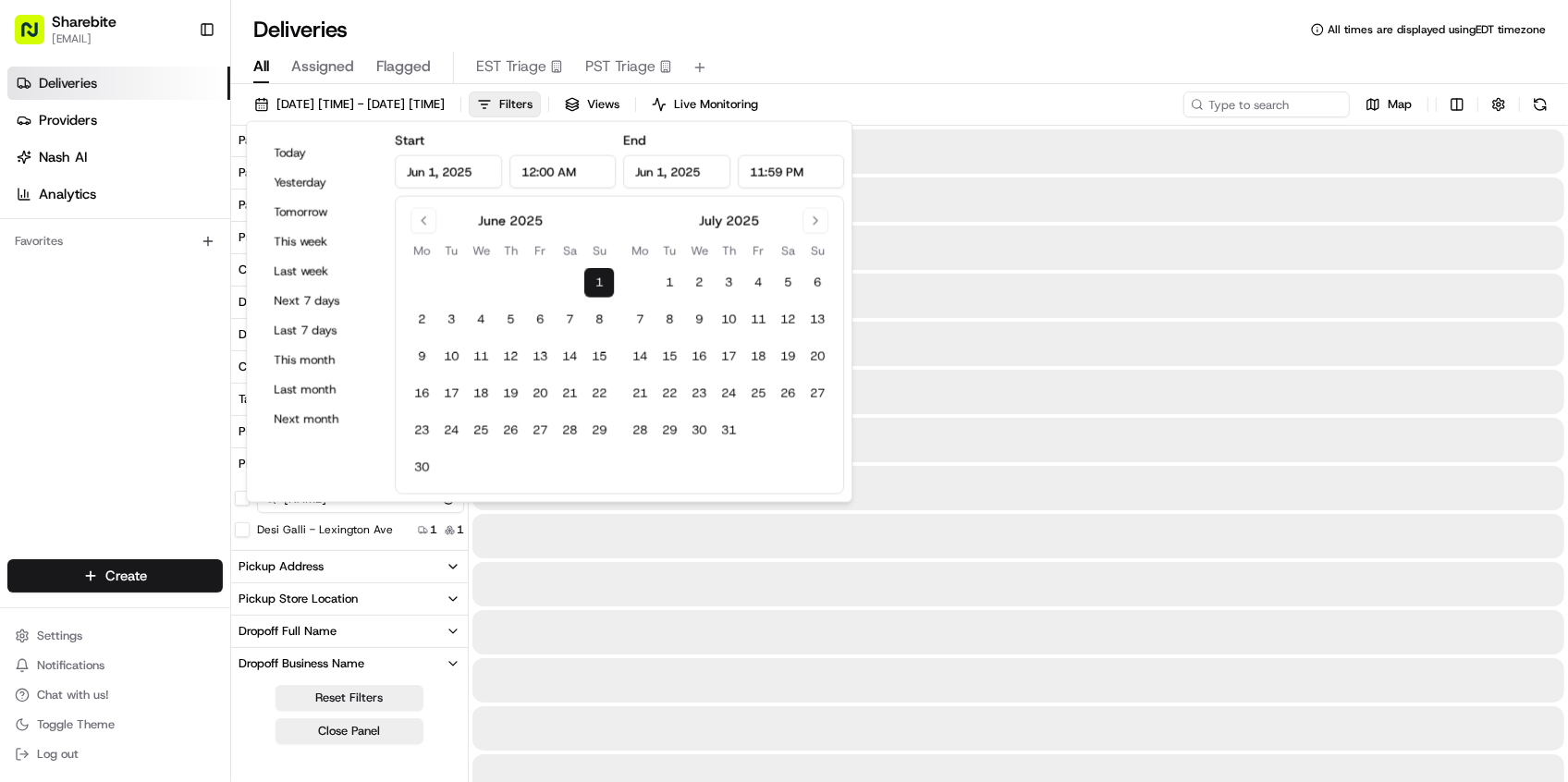 click on "Deliveries All times are displayed using  EDT   timezone" at bounding box center (900, 30) 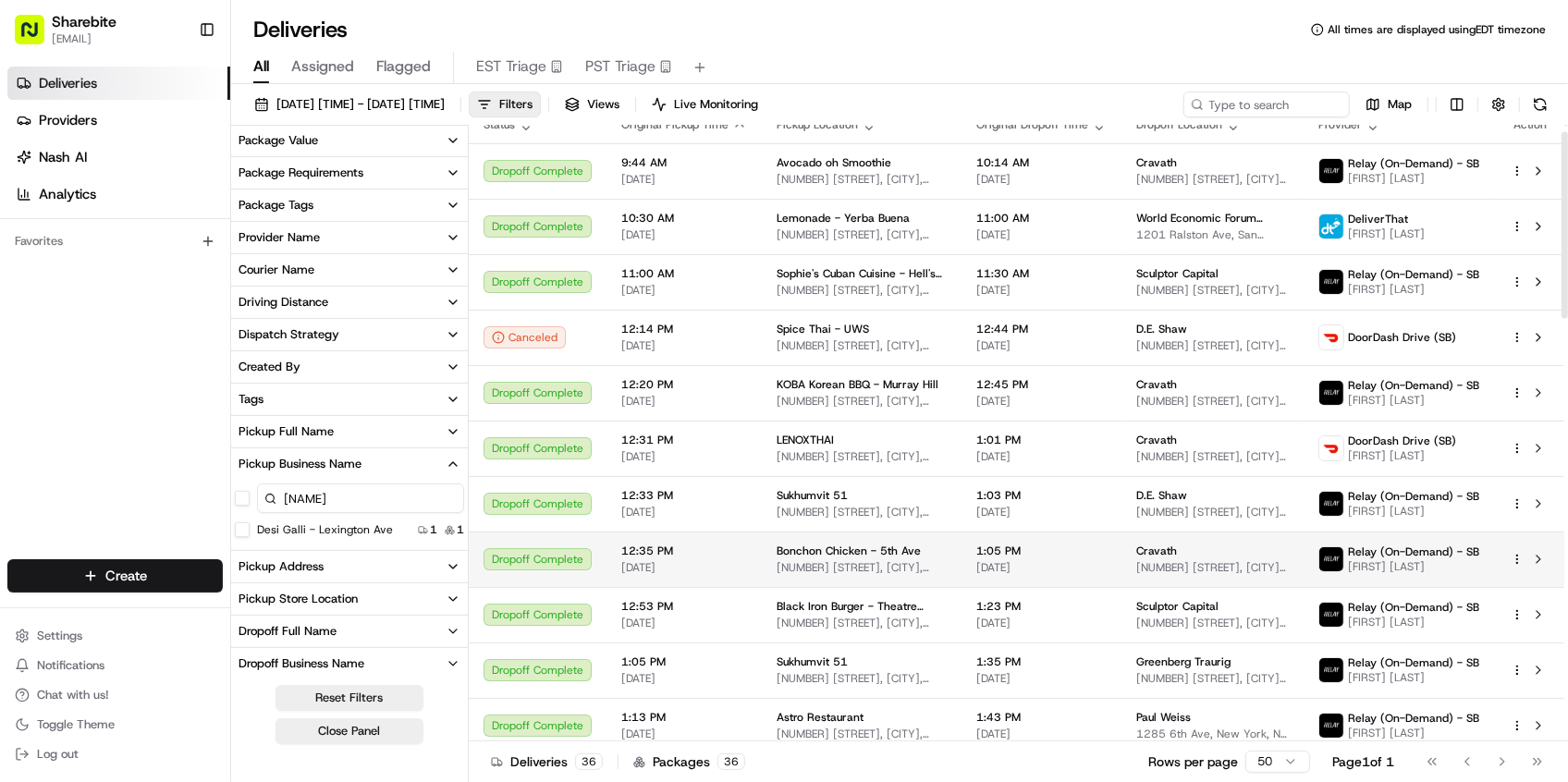 scroll, scrollTop: 0, scrollLeft: 0, axis: both 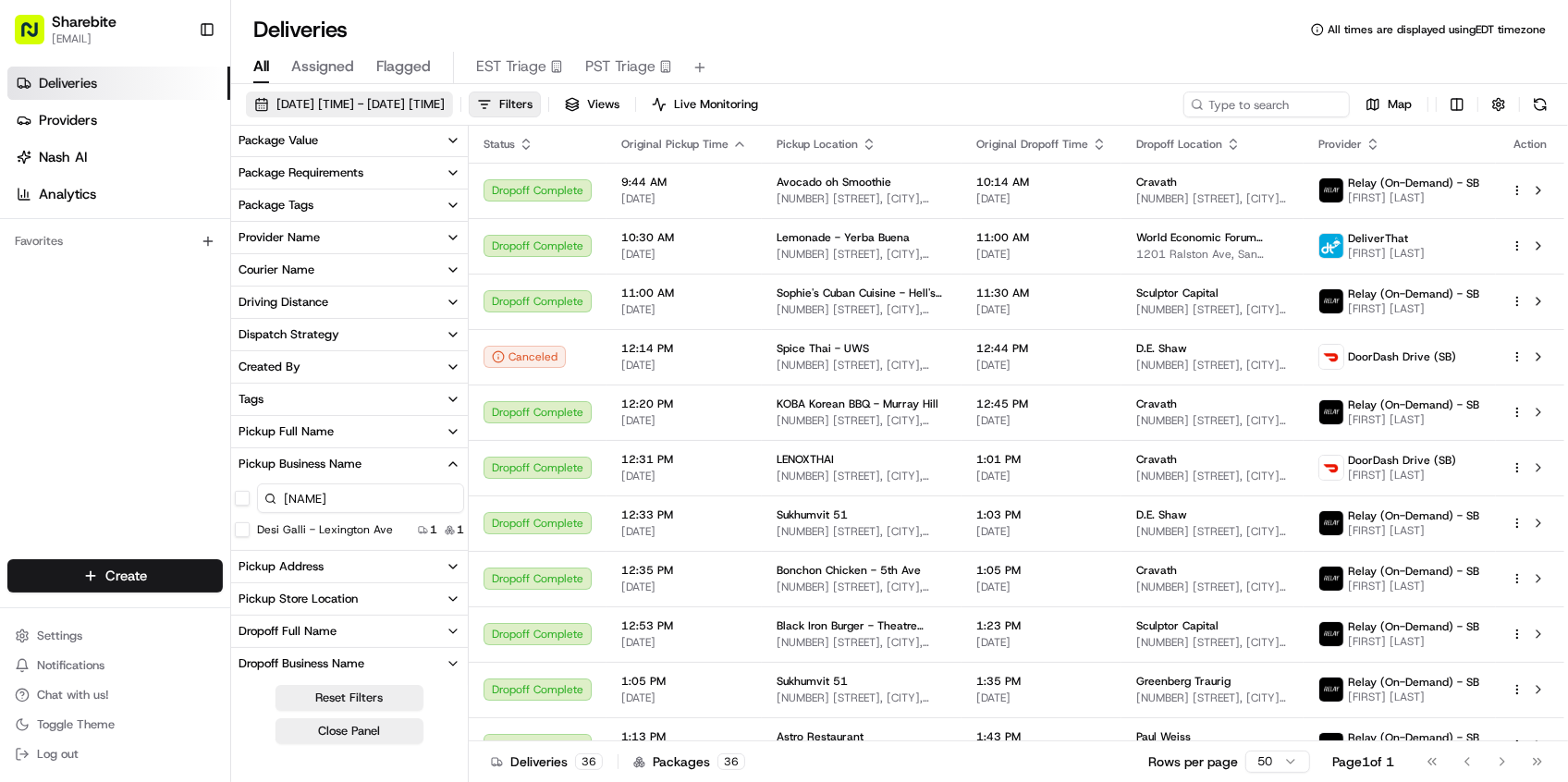 click on "06/01/2025 12:00 AM - 06/01/2025 11:59 PM" at bounding box center (361, 104) 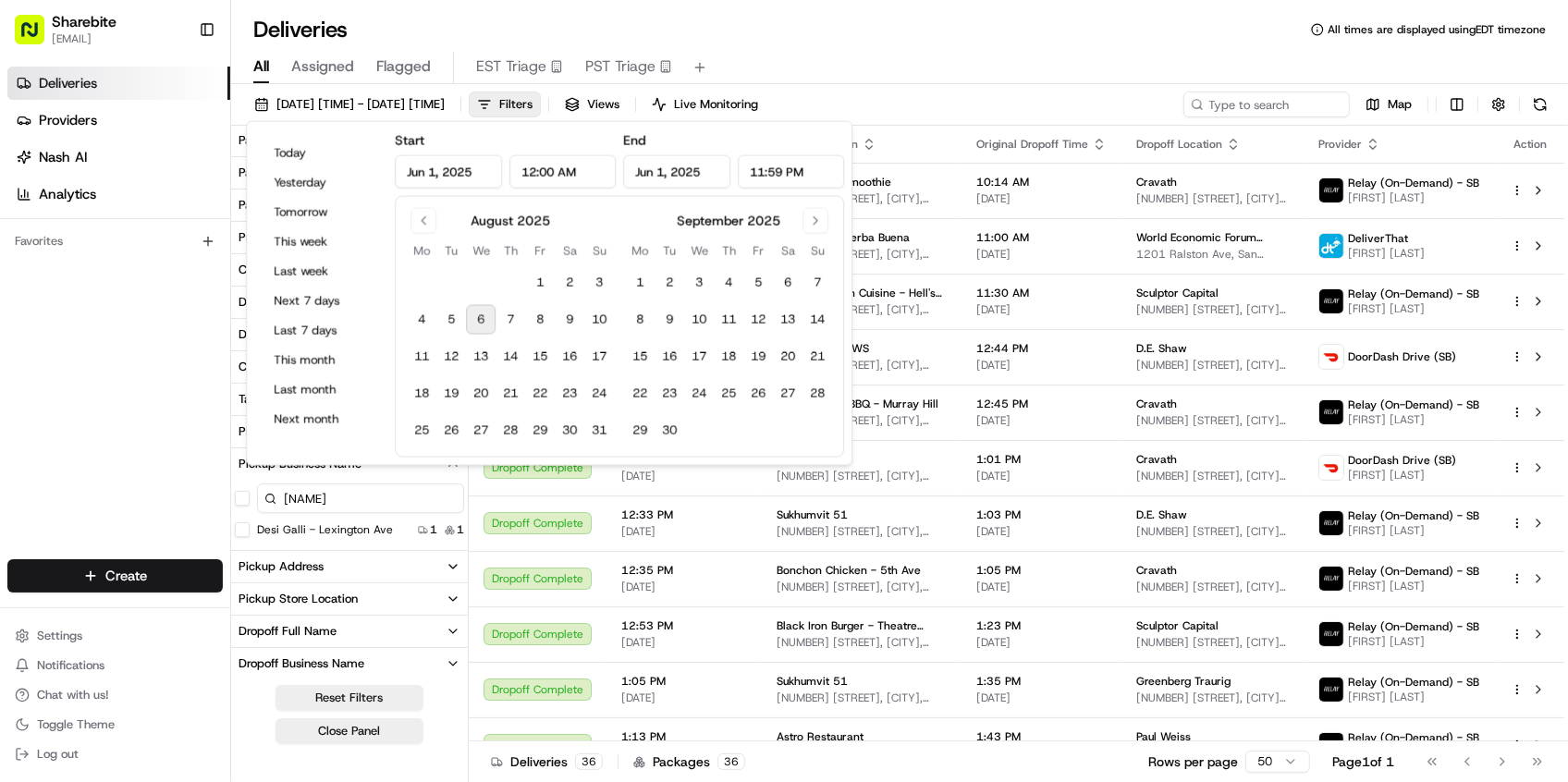 click on "6" at bounding box center (481, 320) 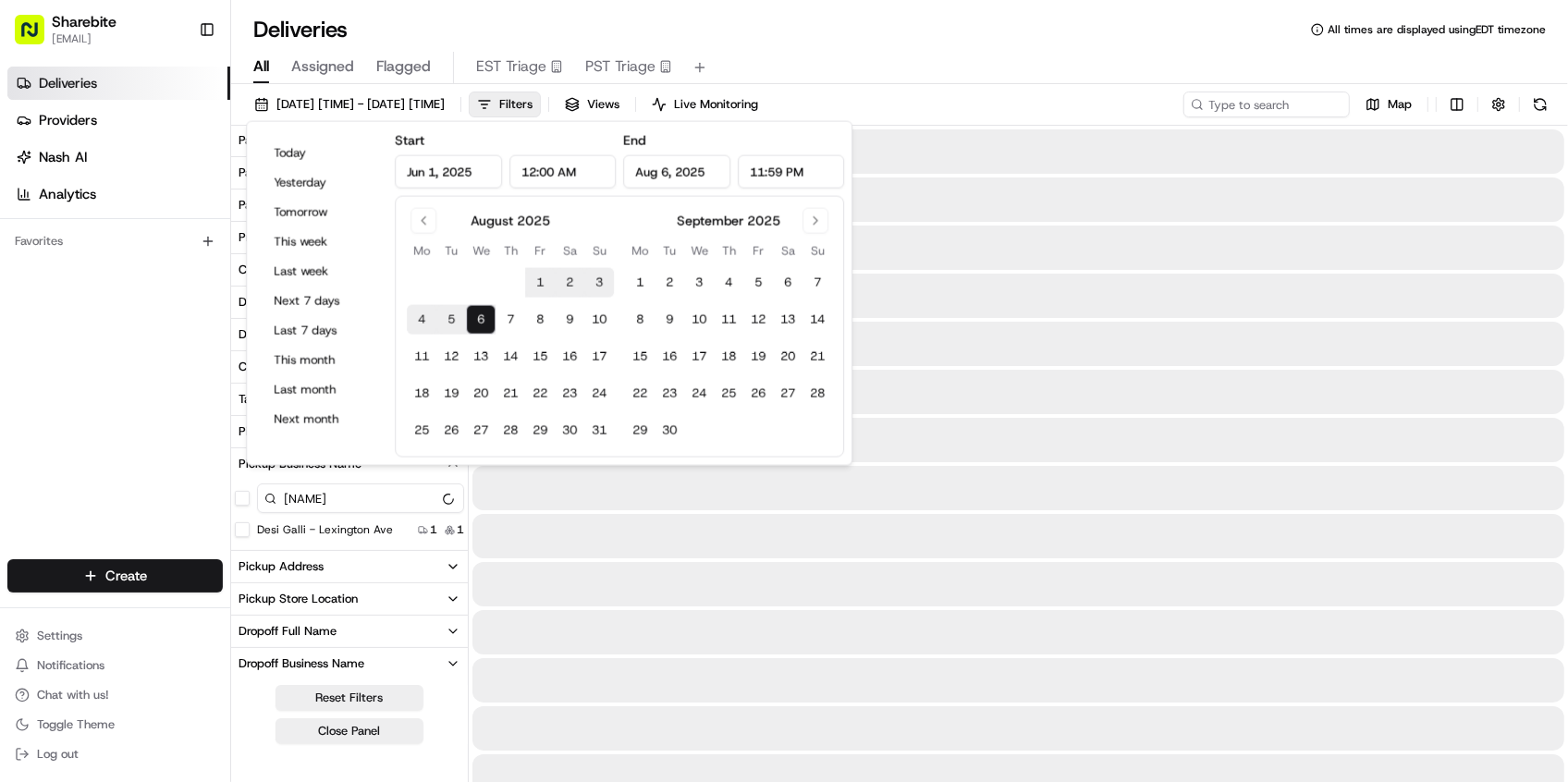 type on "Aug 6, 2025" 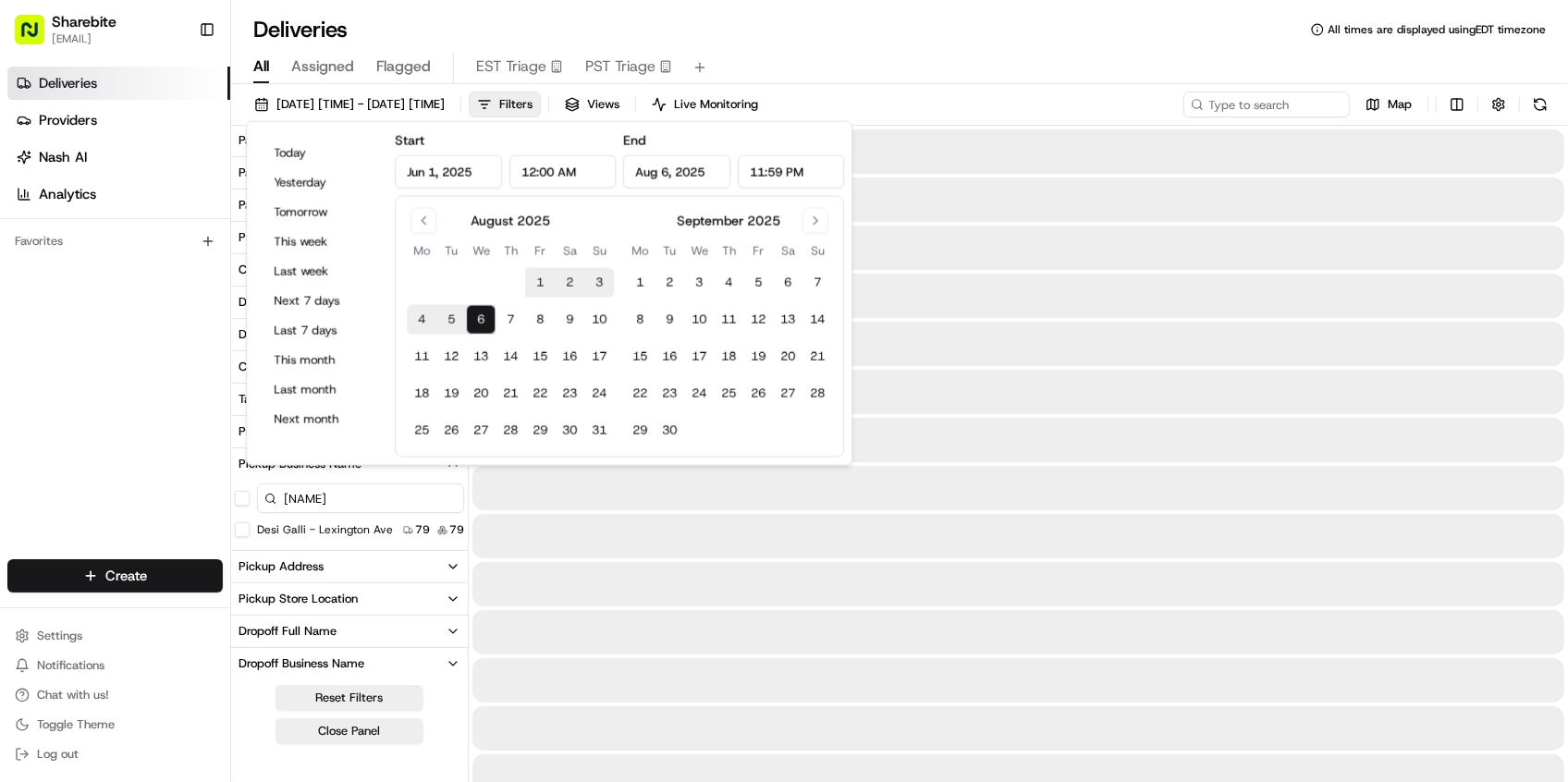 click on "All Assigned Flagged EST Triage  PST Triage" at bounding box center [900, 67] 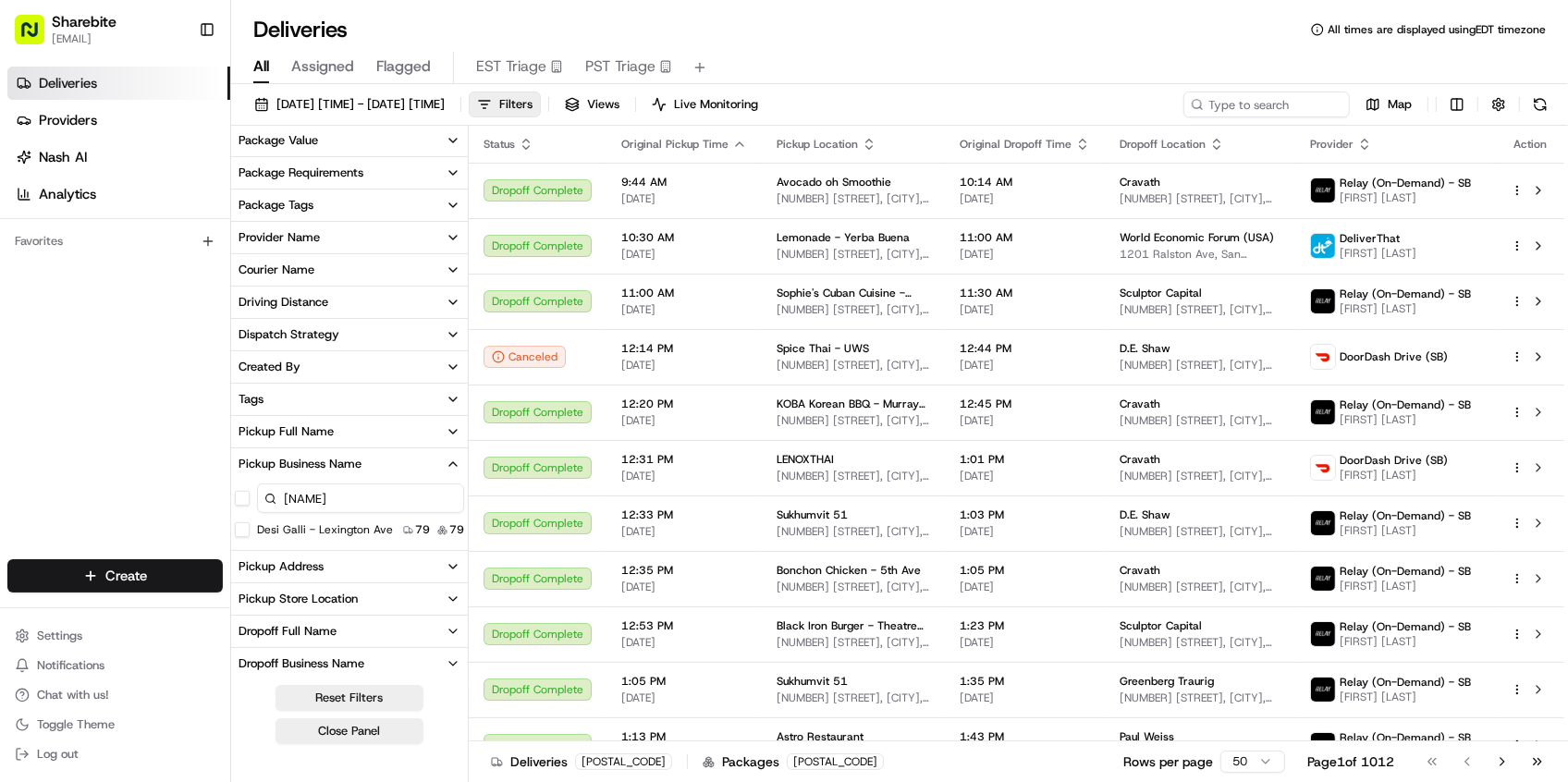click on "Tags" at bounding box center (349, 399) 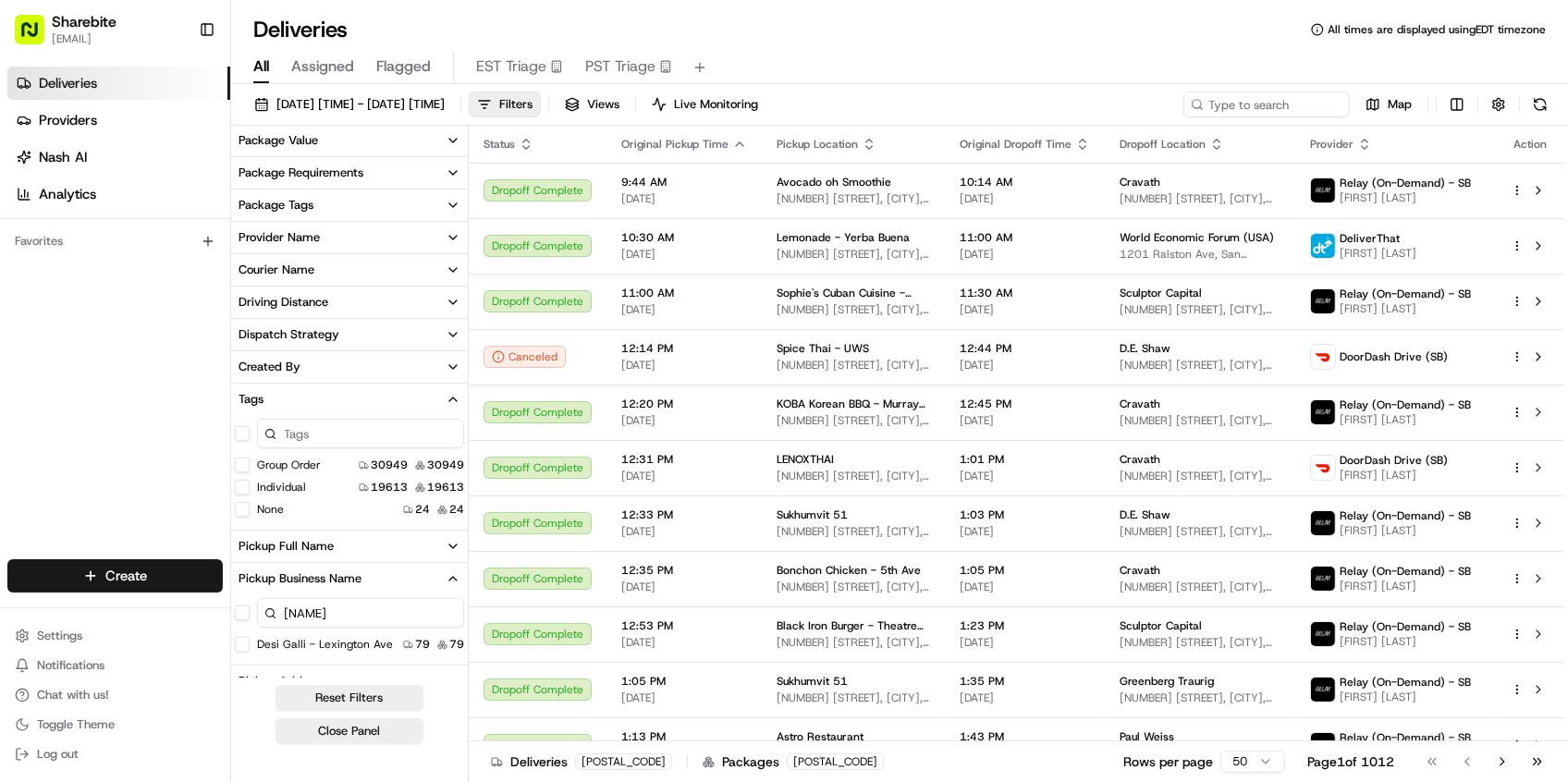 click on "Tags" at bounding box center [349, 399] 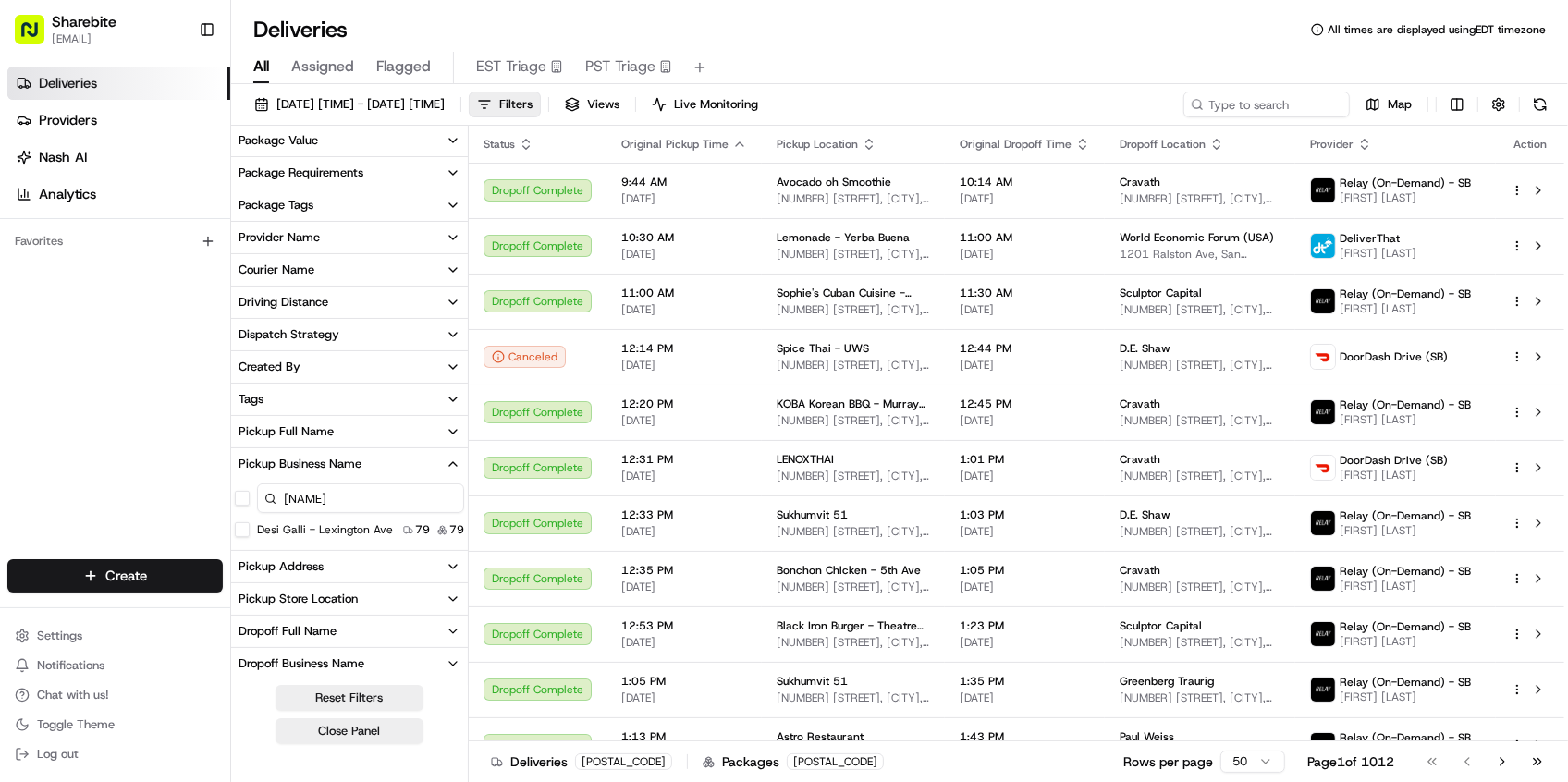 click on "Tags" at bounding box center (349, 399) 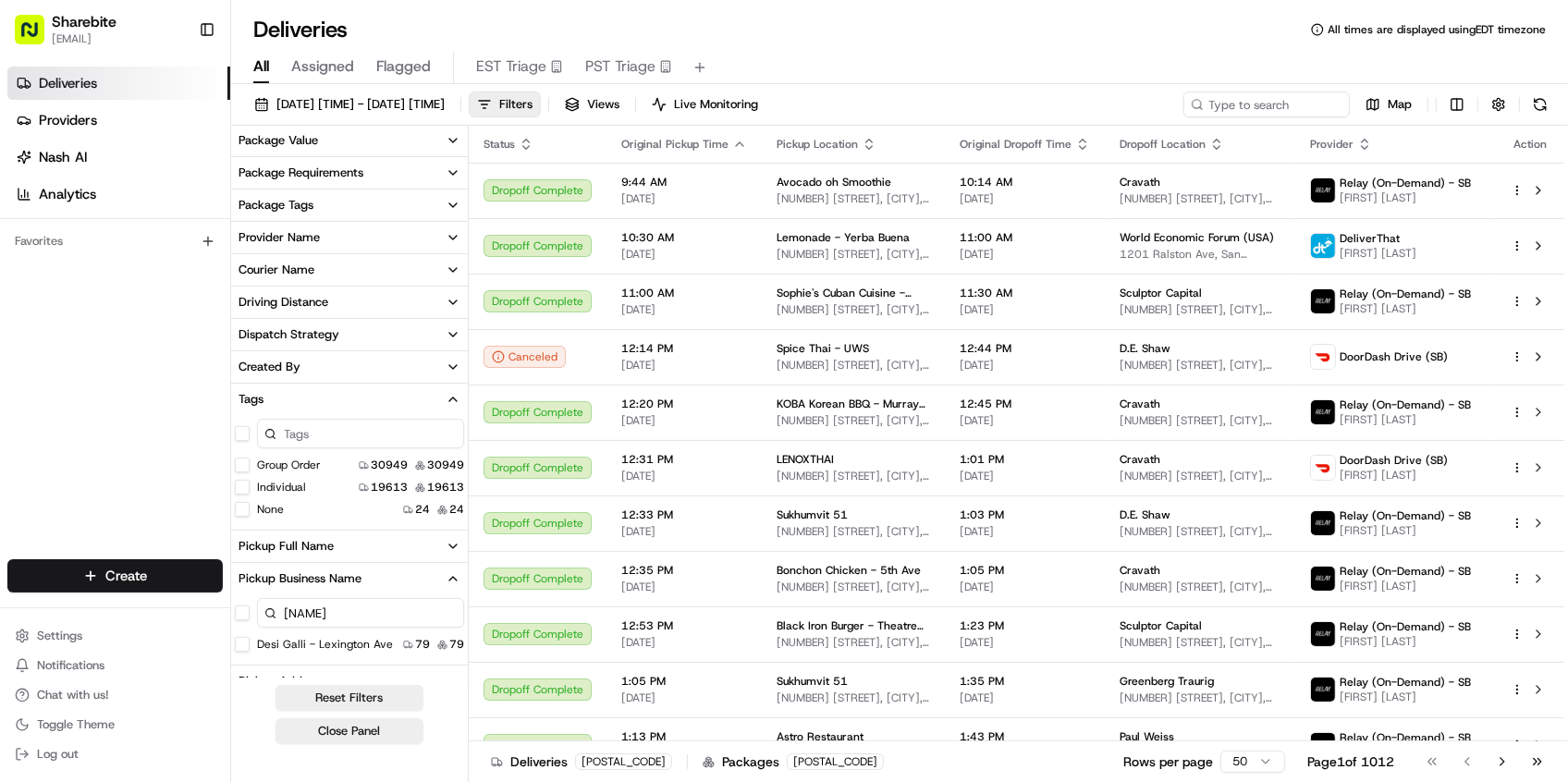 click on "Group Order" at bounding box center [242, 465] 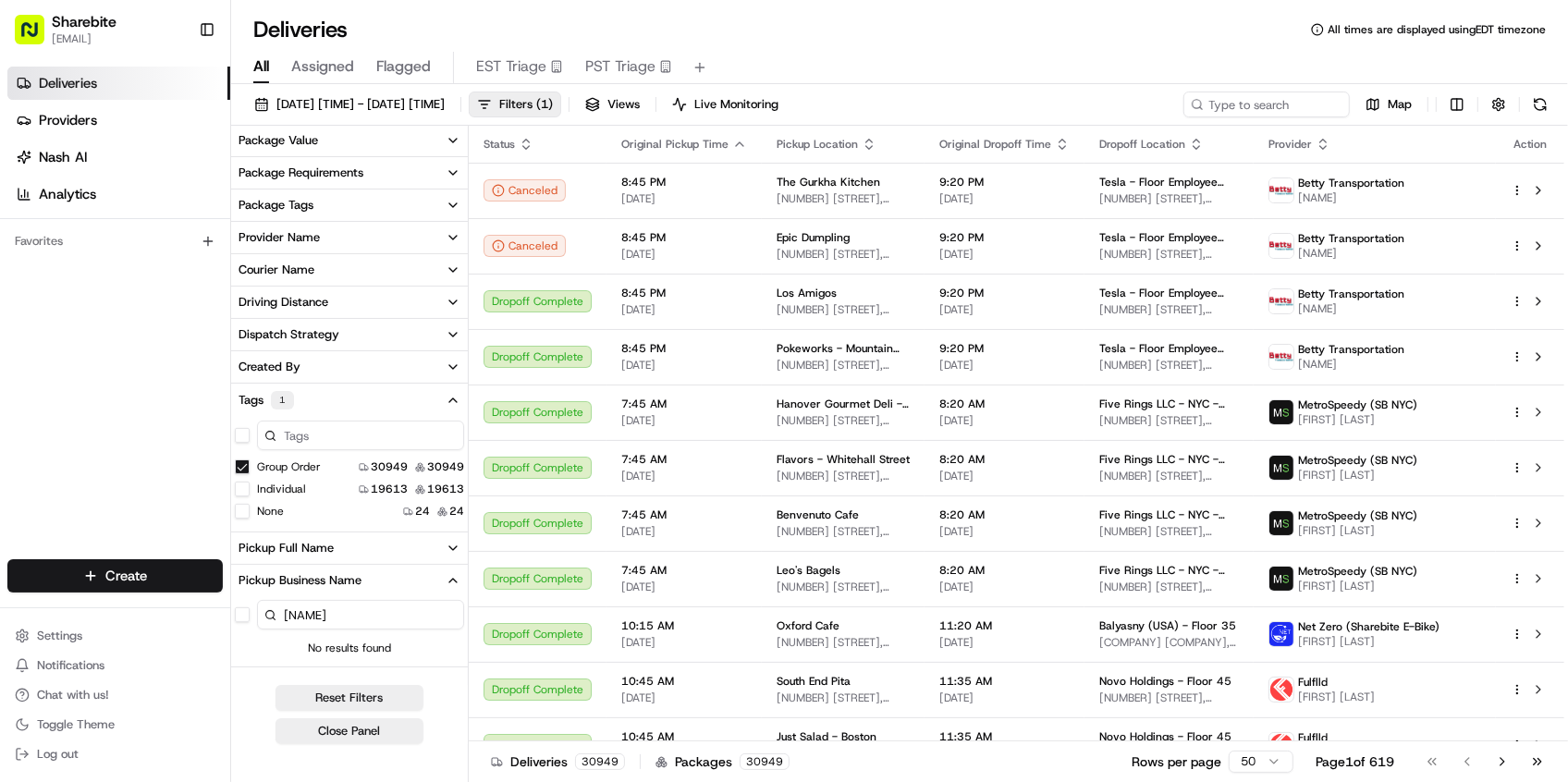 click on "desi galli" at bounding box center [361, 615] 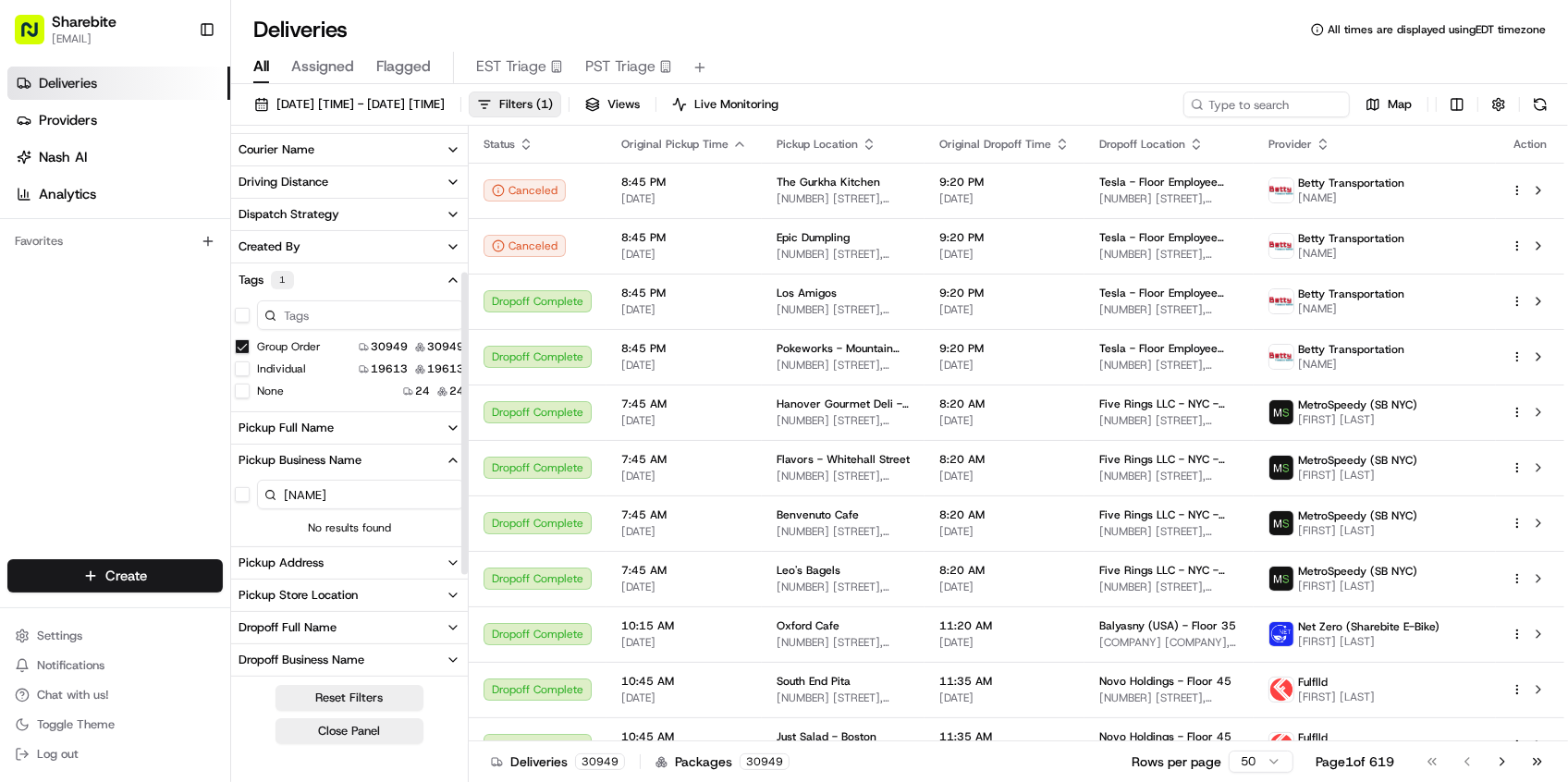 scroll, scrollTop: 261, scrollLeft: 0, axis: vertical 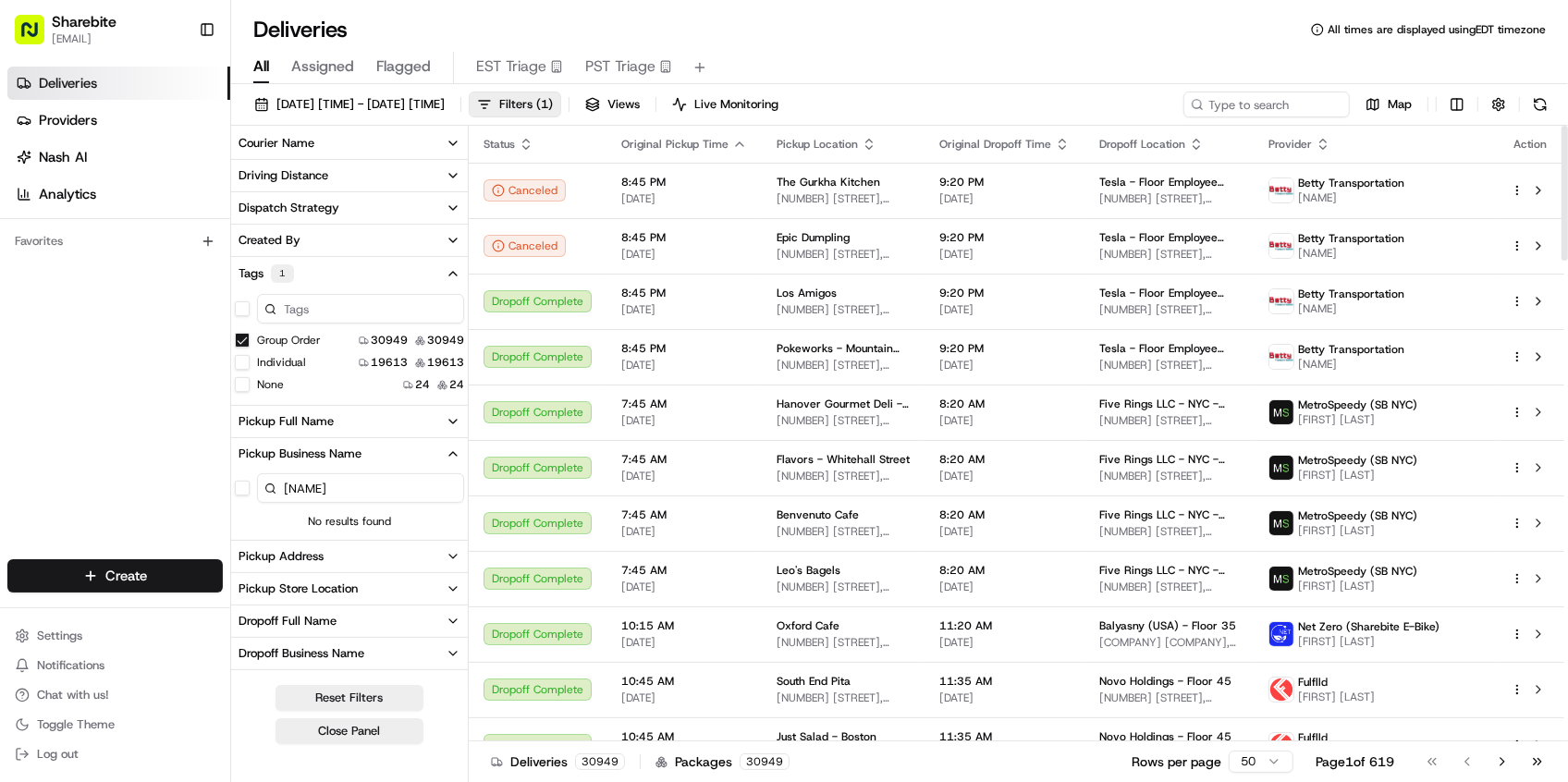 click on "Deliveries All times are displayed using  EDT   timezone" at bounding box center [900, 30] 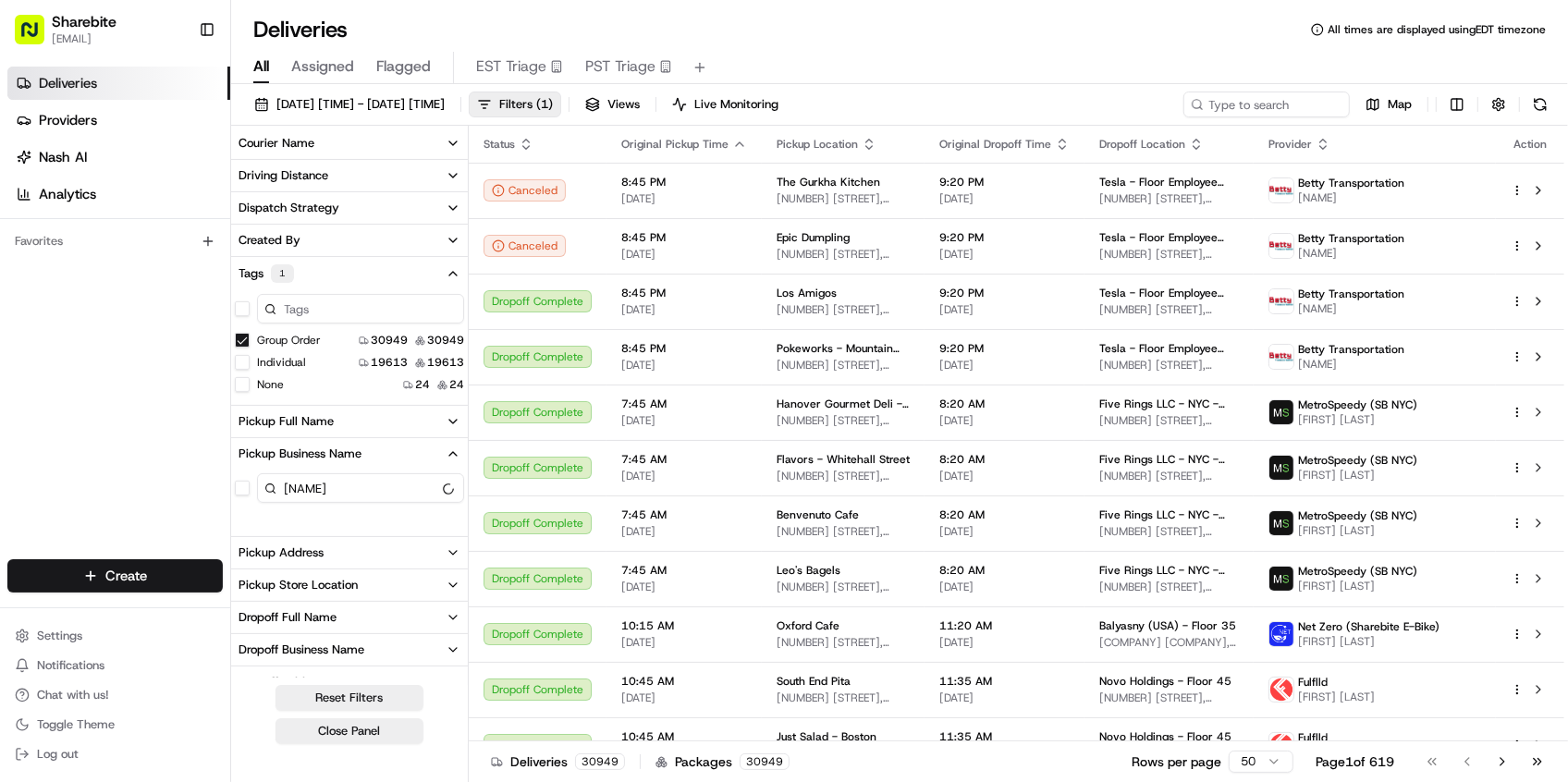 type on "desi galli" 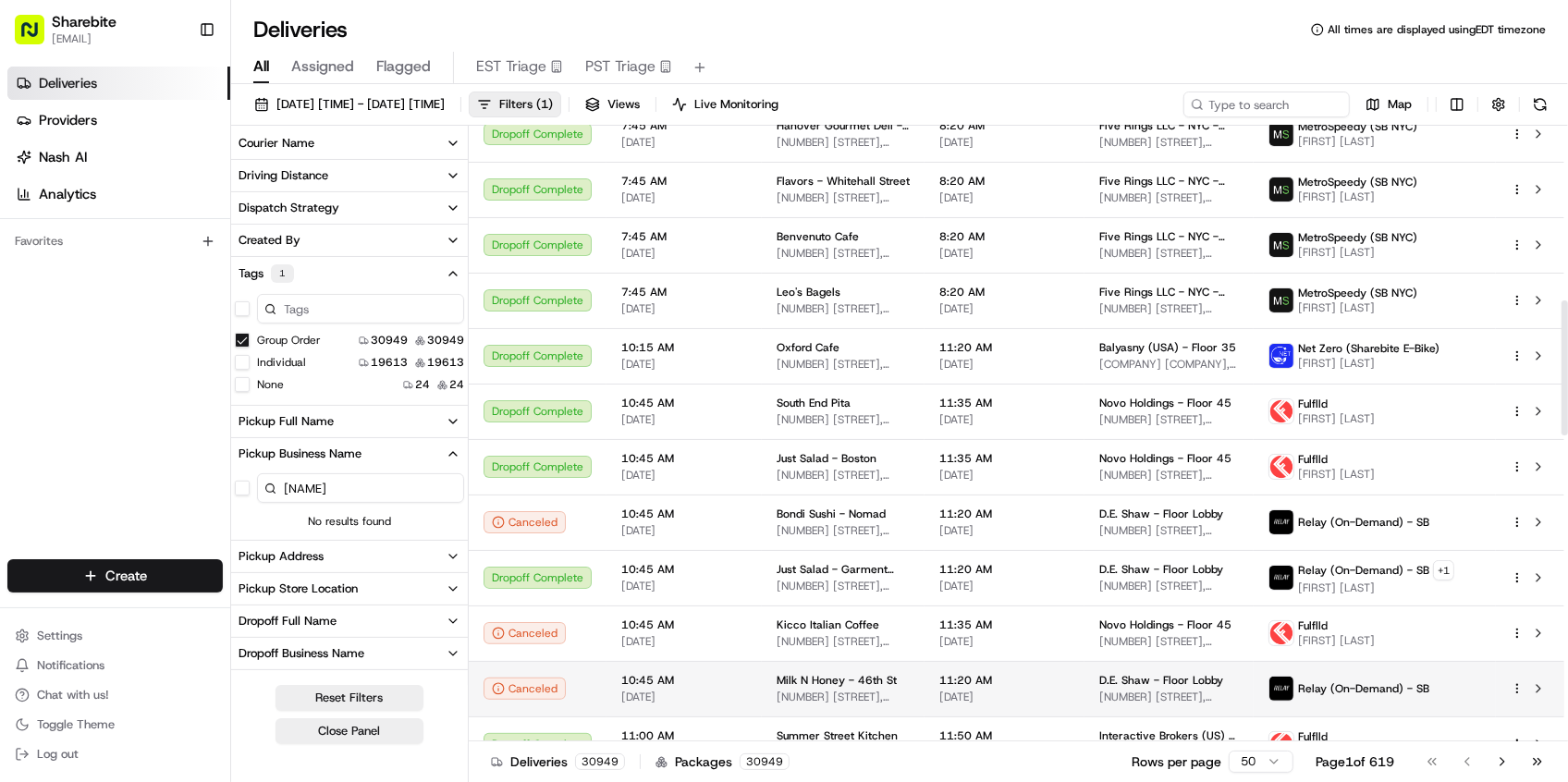 scroll, scrollTop: 0, scrollLeft: 0, axis: both 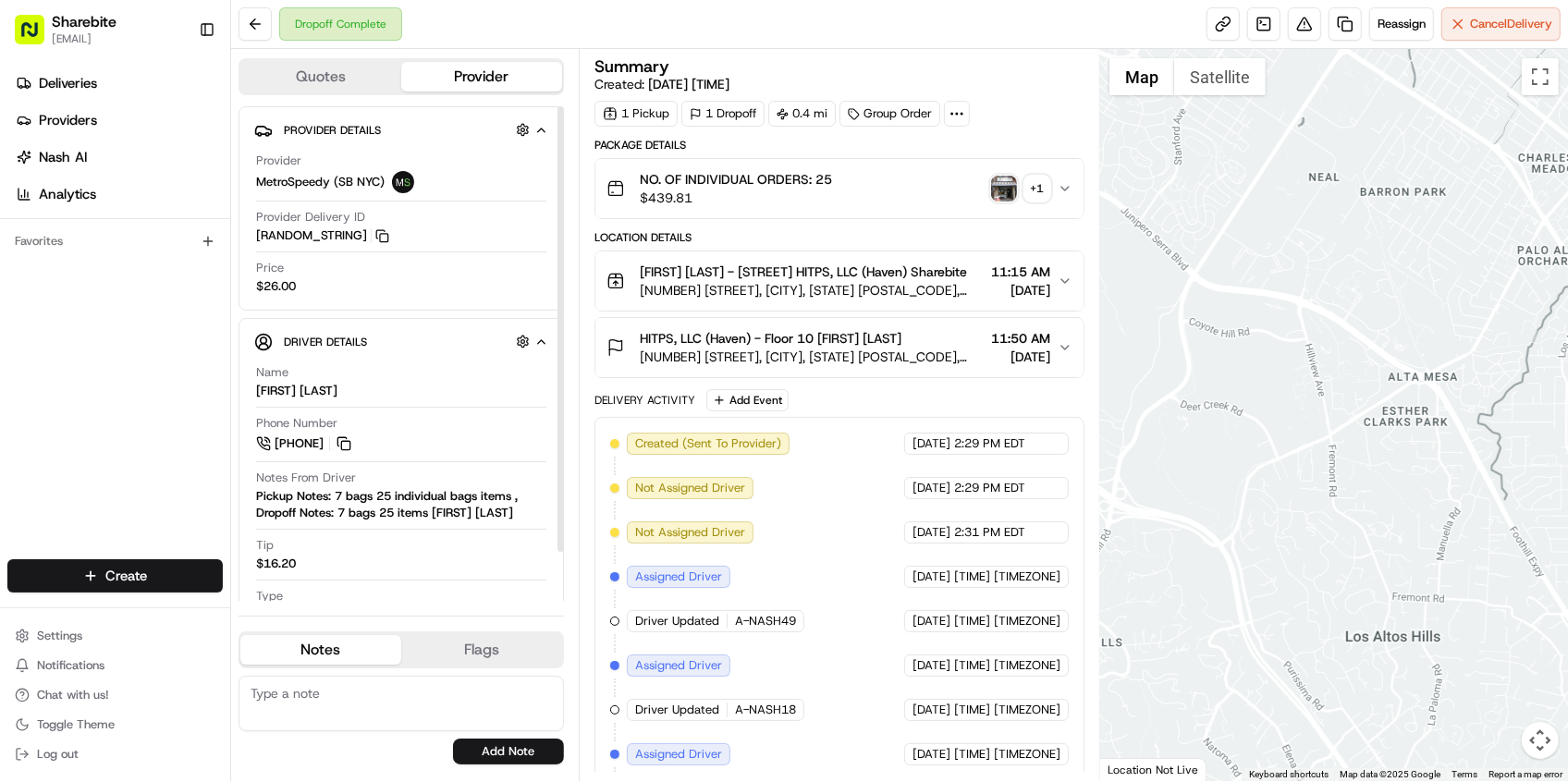 click on "Provider MetroSpeedy (SB NYC) Provider Delivery ID [ID] Price [PRICE]" at bounding box center (401, 224) 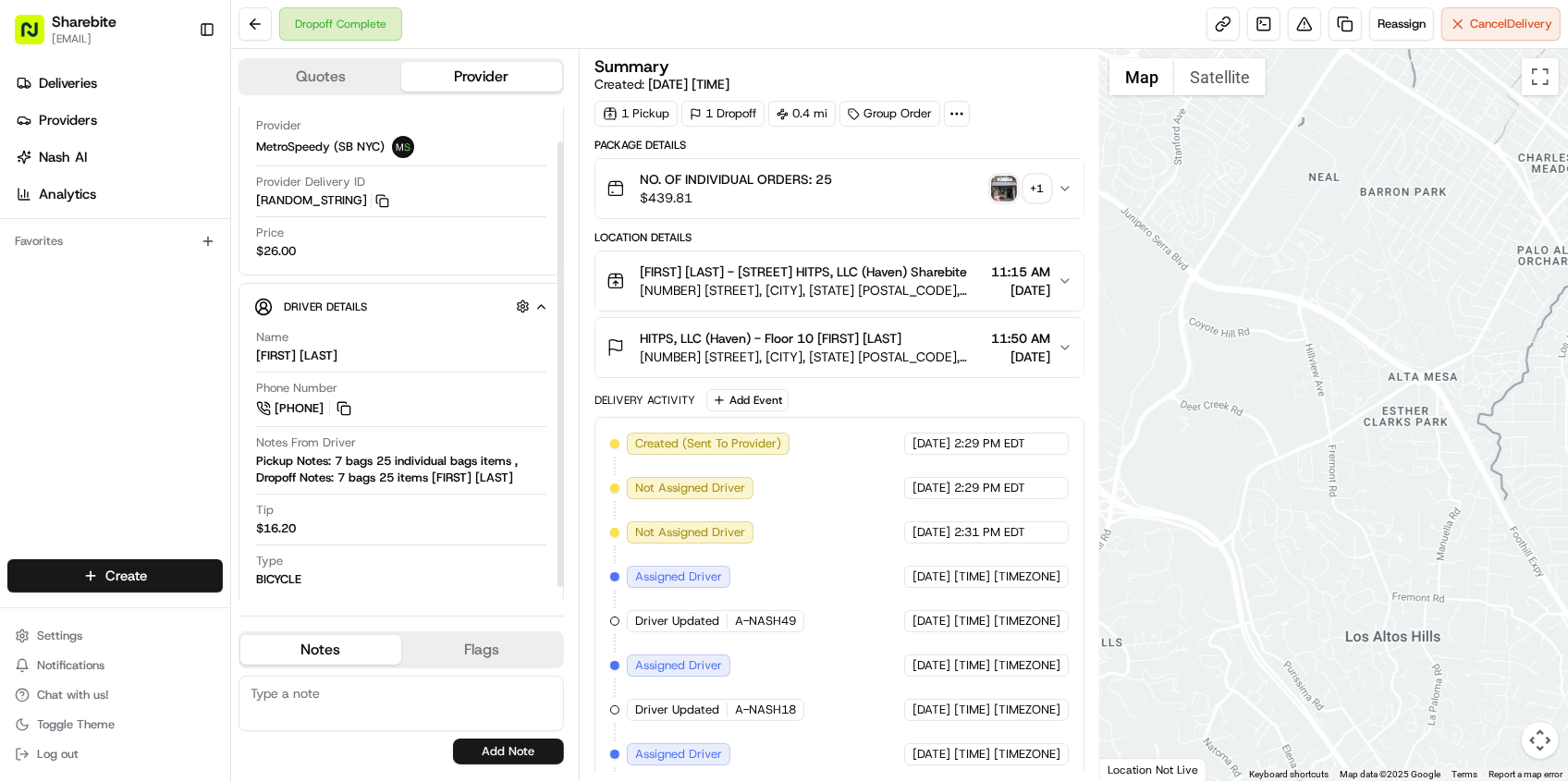 scroll, scrollTop: 54, scrollLeft: 0, axis: vertical 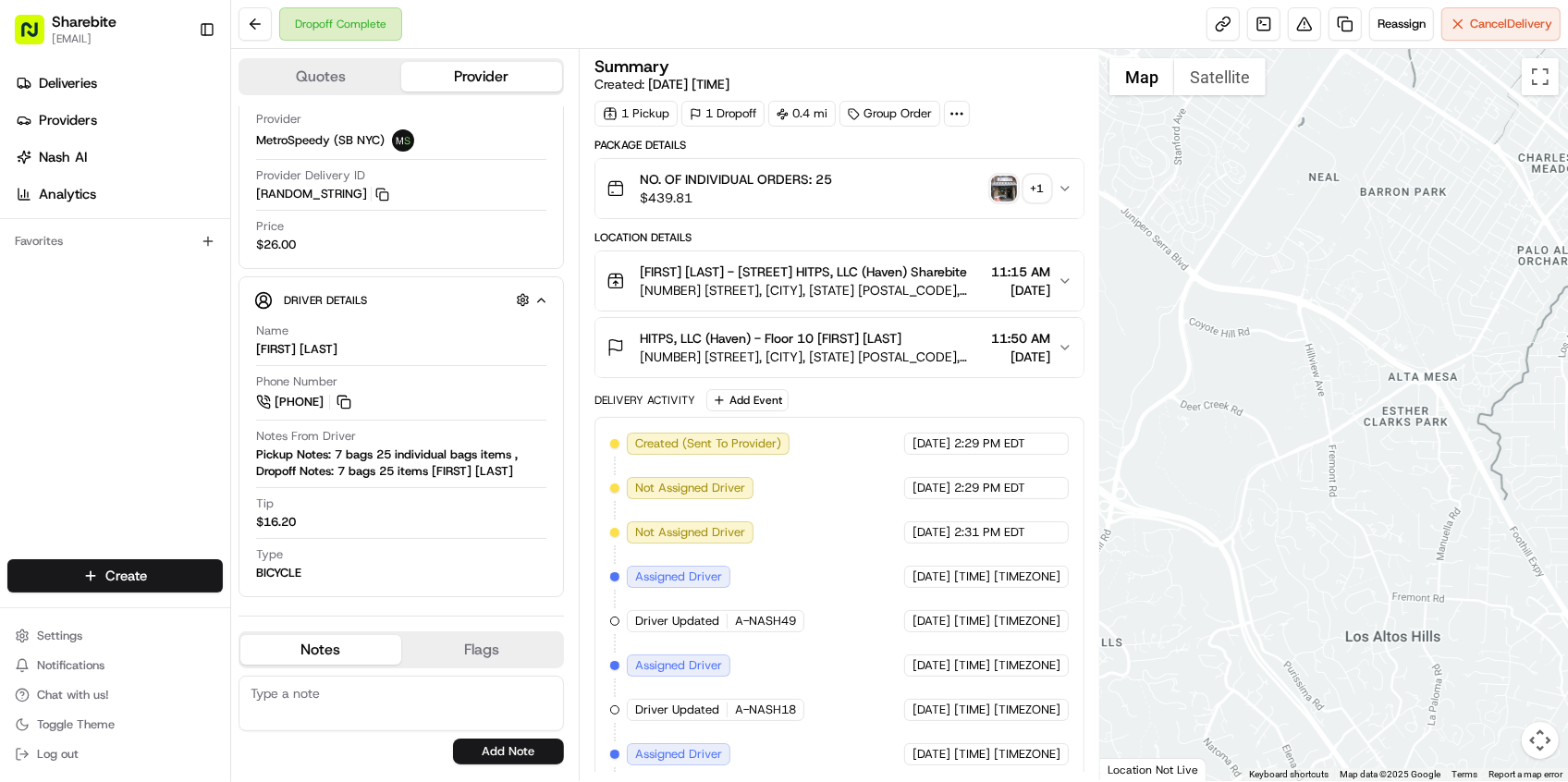 click 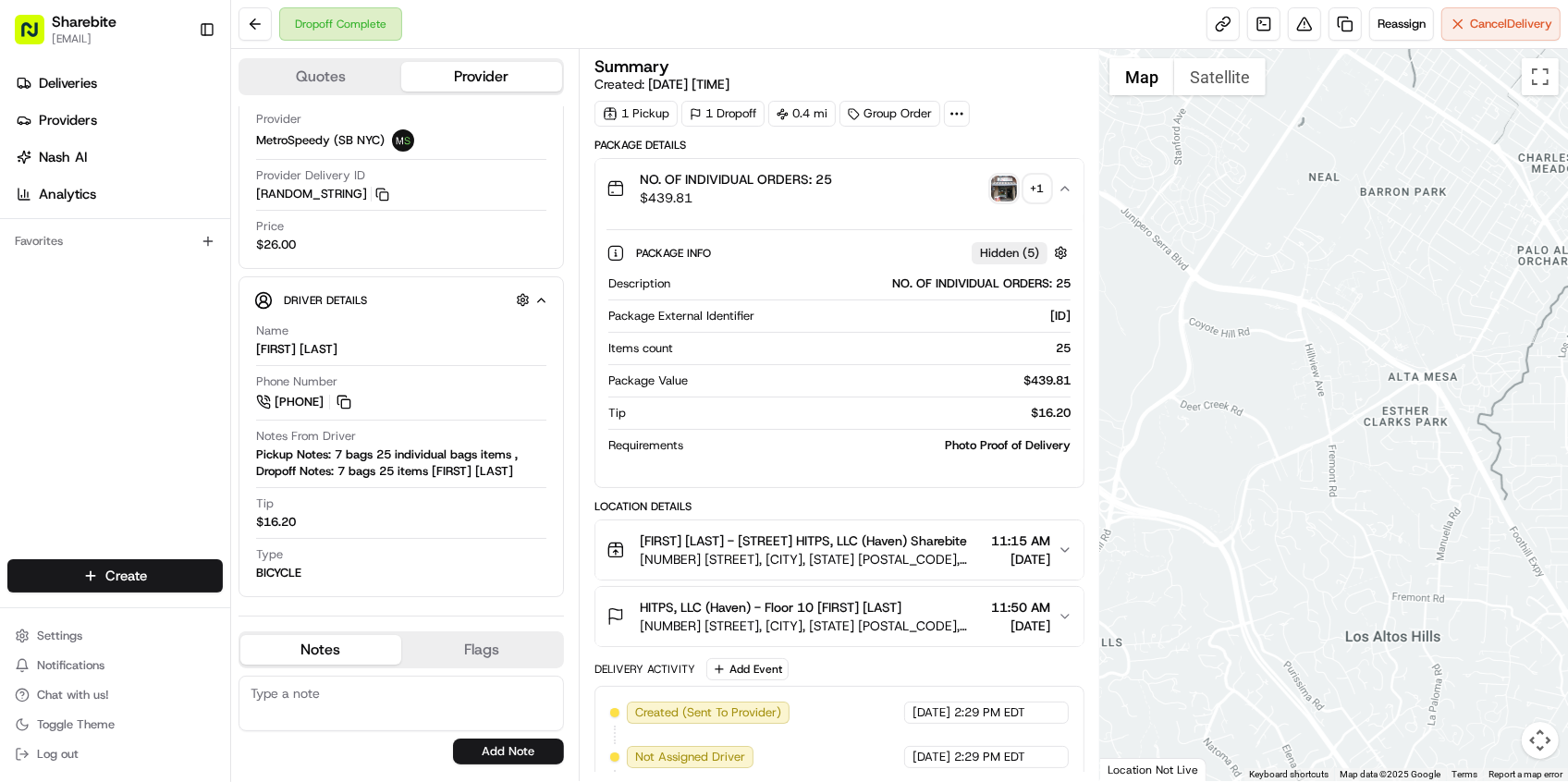 click 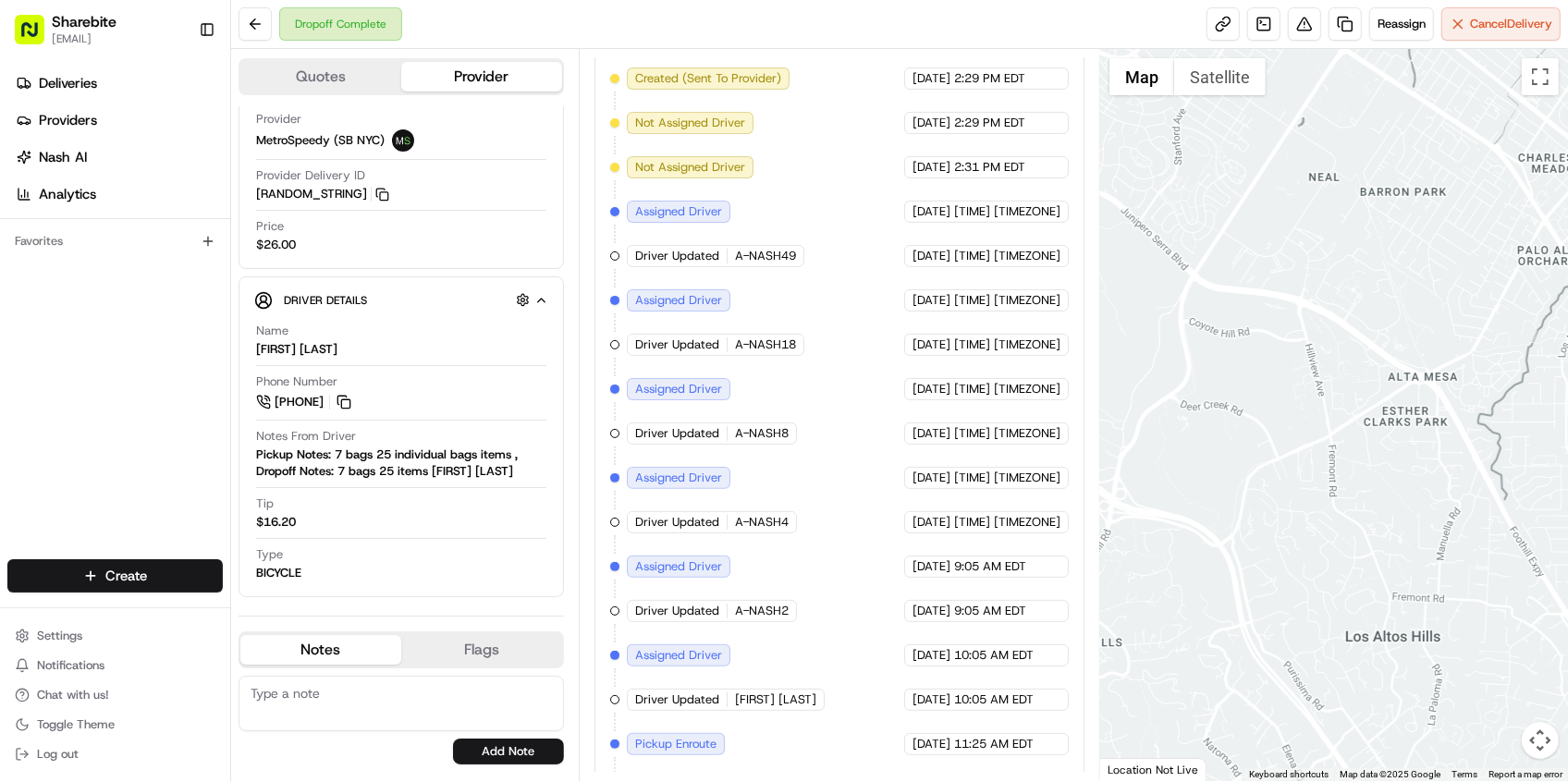 scroll, scrollTop: 0, scrollLeft: 0, axis: both 